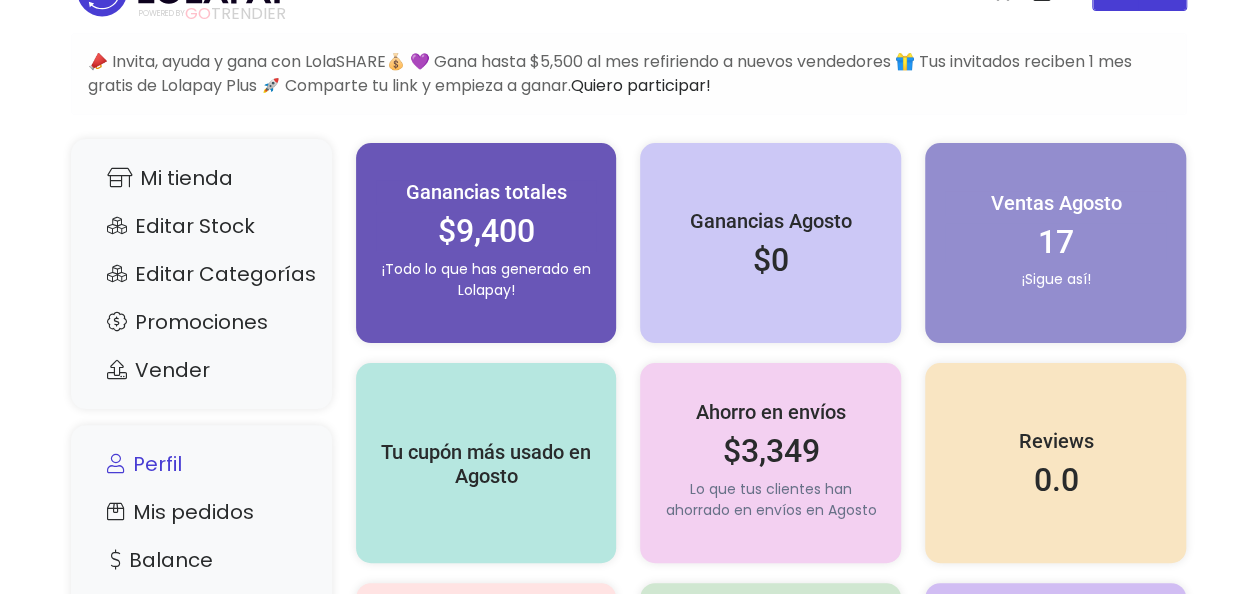 scroll, scrollTop: 50, scrollLeft: 0, axis: vertical 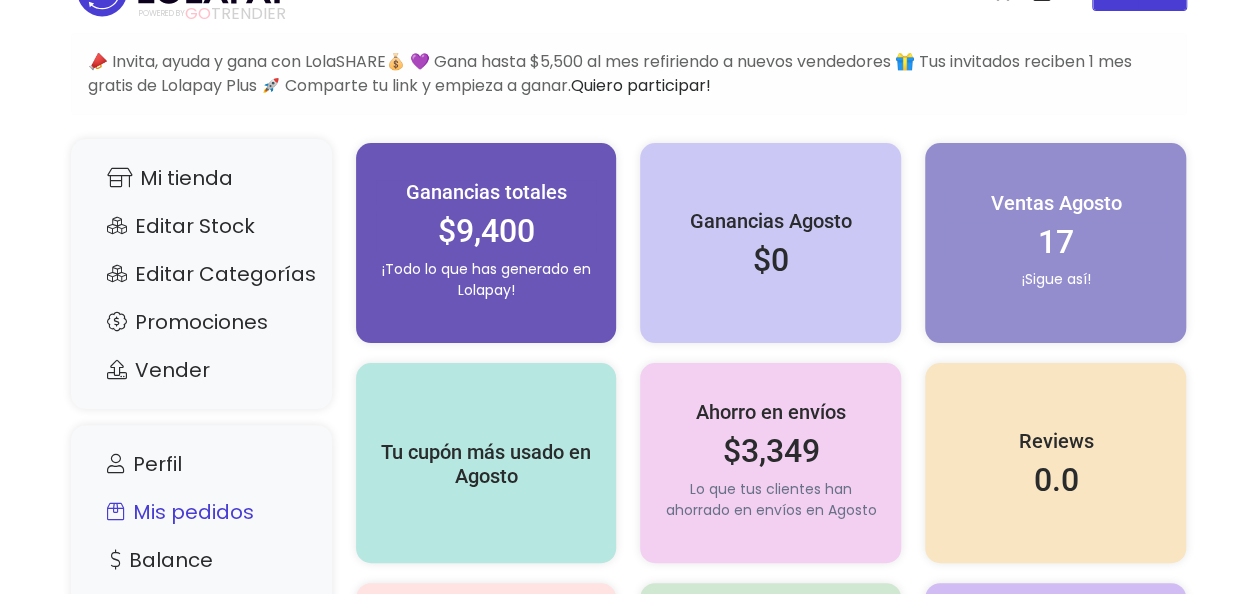 click on "Mis pedidos" at bounding box center [201, 512] 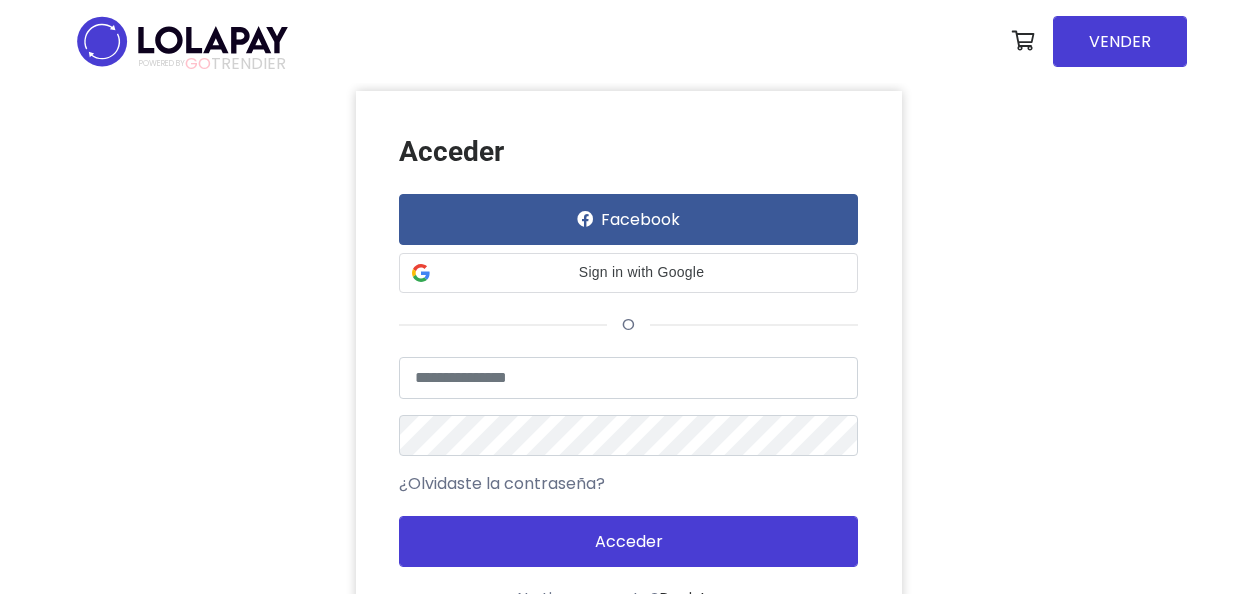 scroll, scrollTop: 0, scrollLeft: 0, axis: both 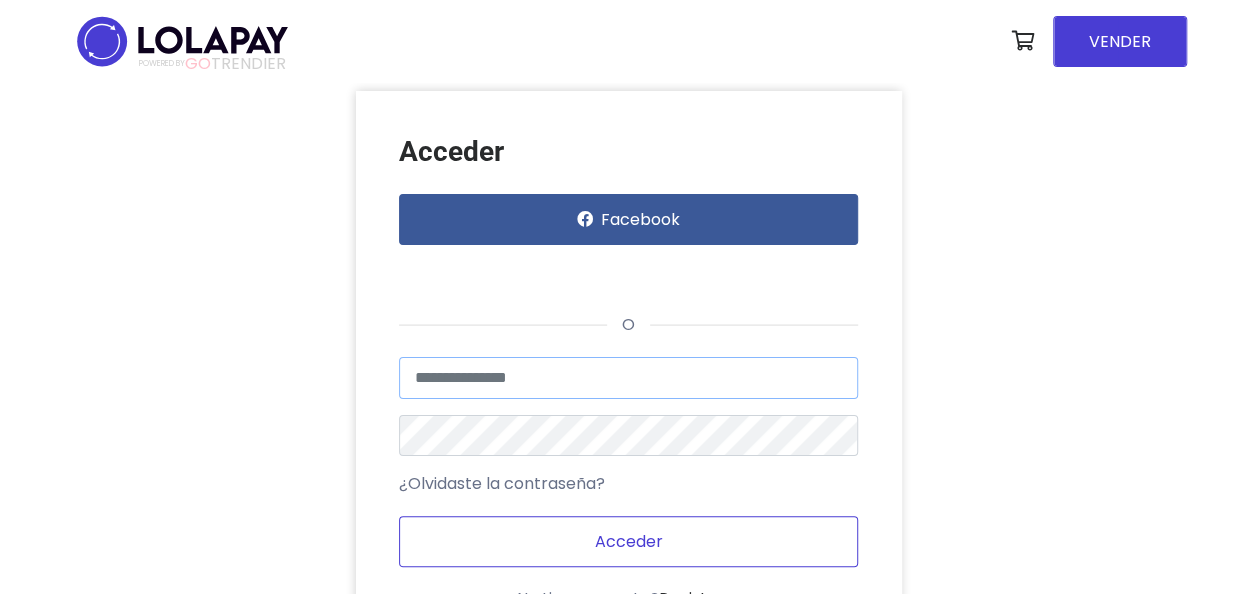 type on "******" 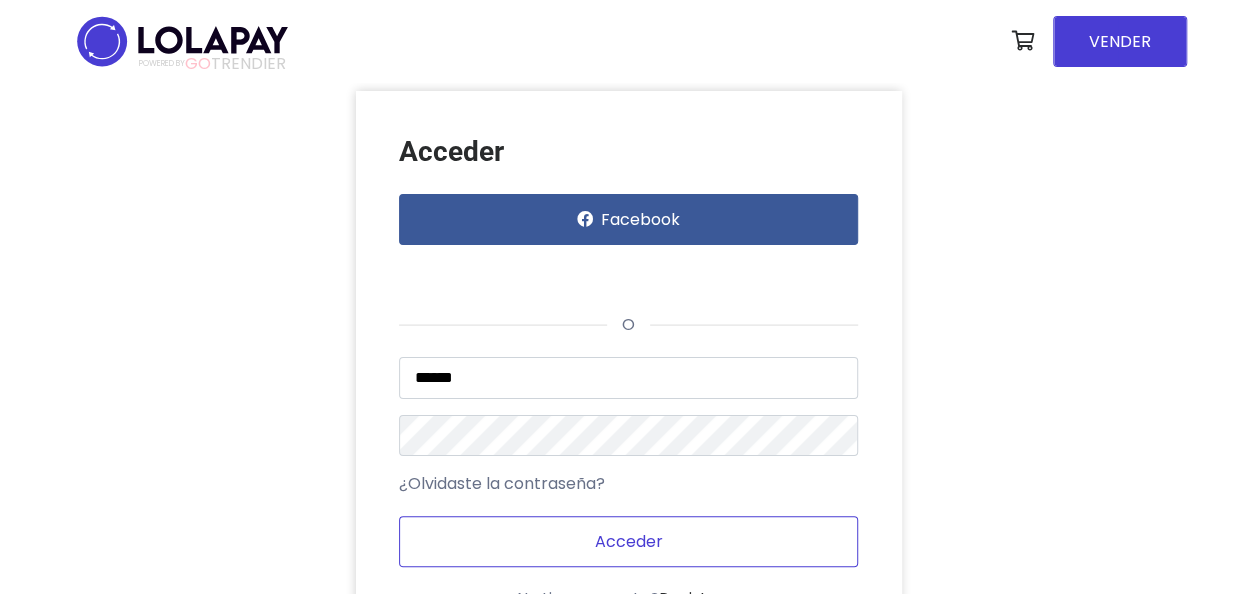 click on "Acceder" at bounding box center [628, 541] 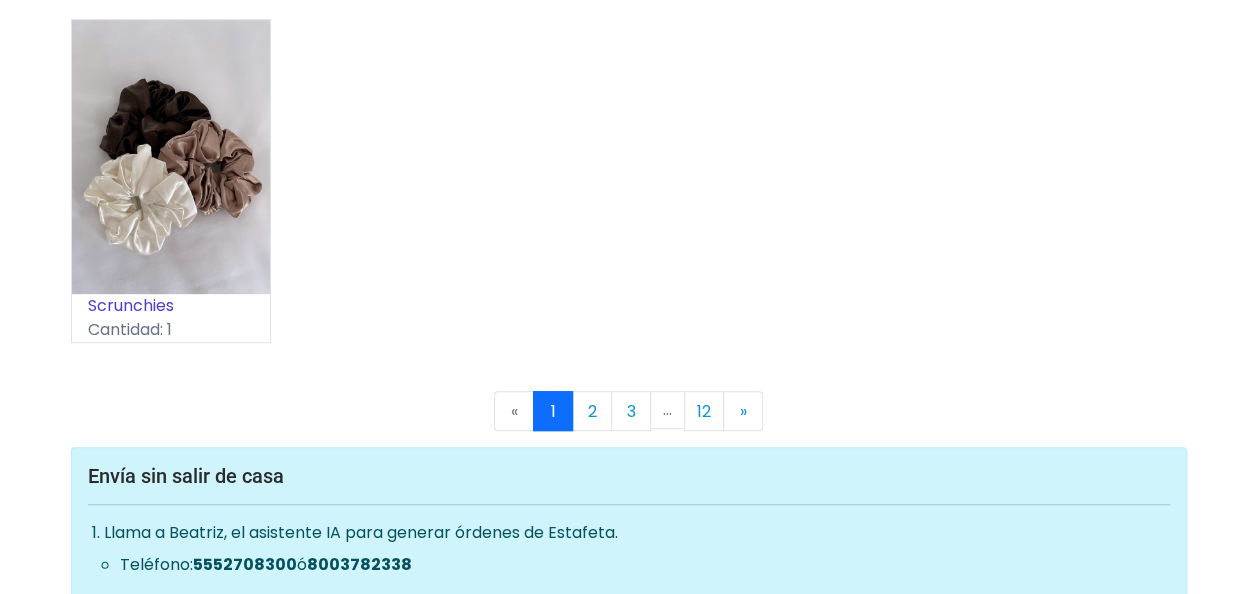 scroll, scrollTop: 11616, scrollLeft: 0, axis: vertical 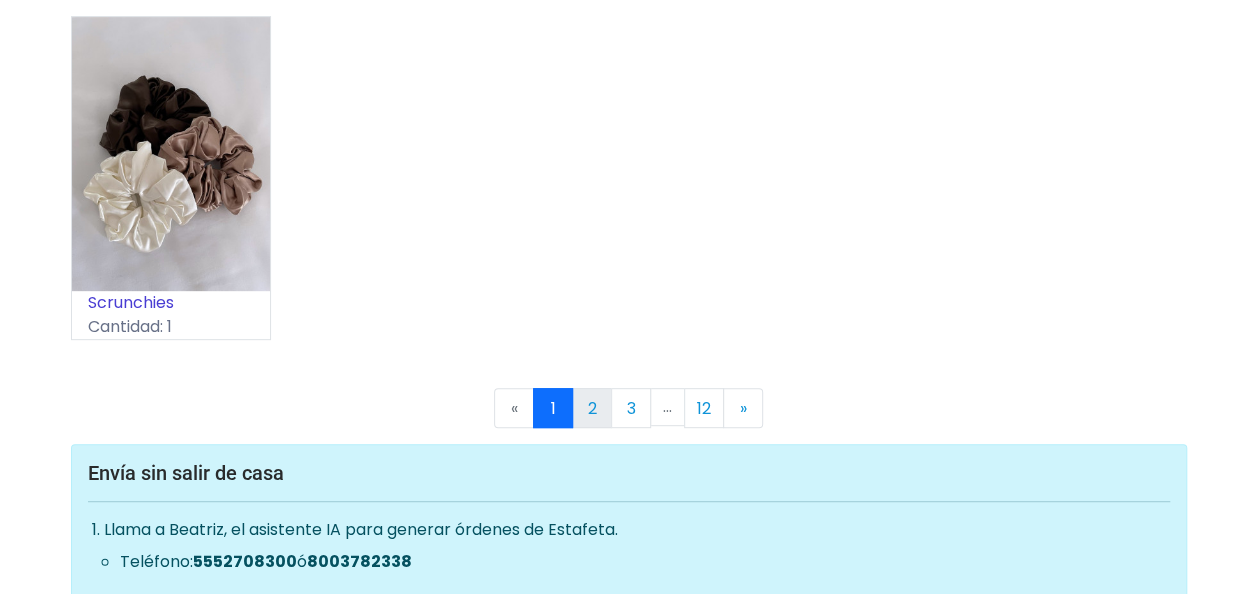 click on "2" at bounding box center [592, 408] 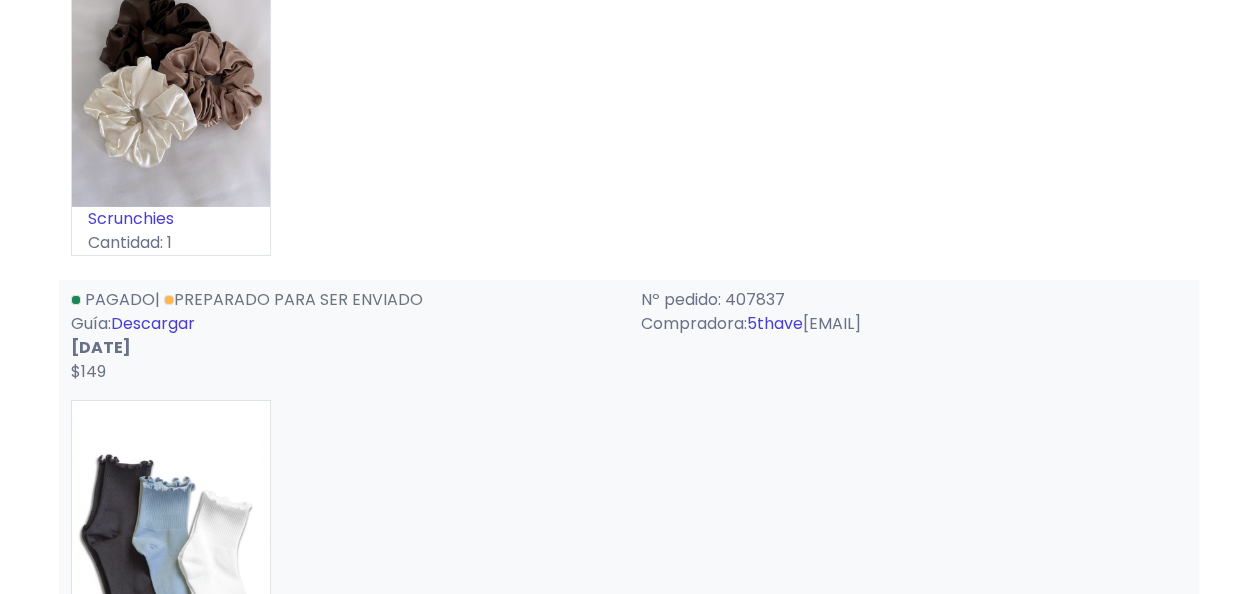 scroll, scrollTop: 3267, scrollLeft: 0, axis: vertical 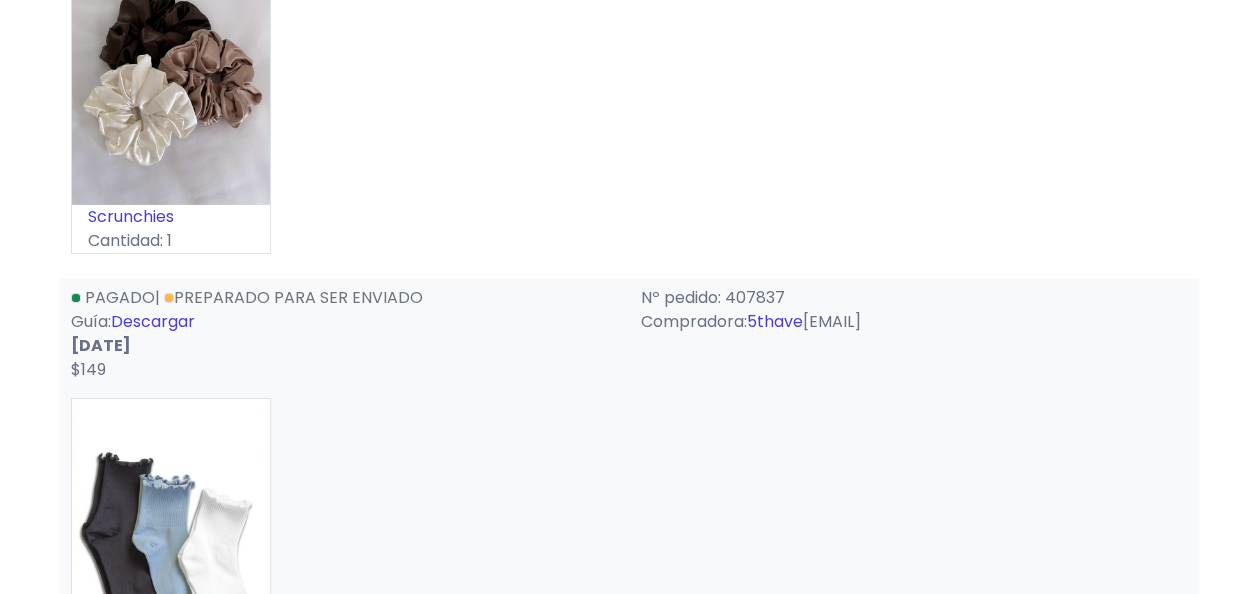 click on "Descargar" at bounding box center (153, 321) 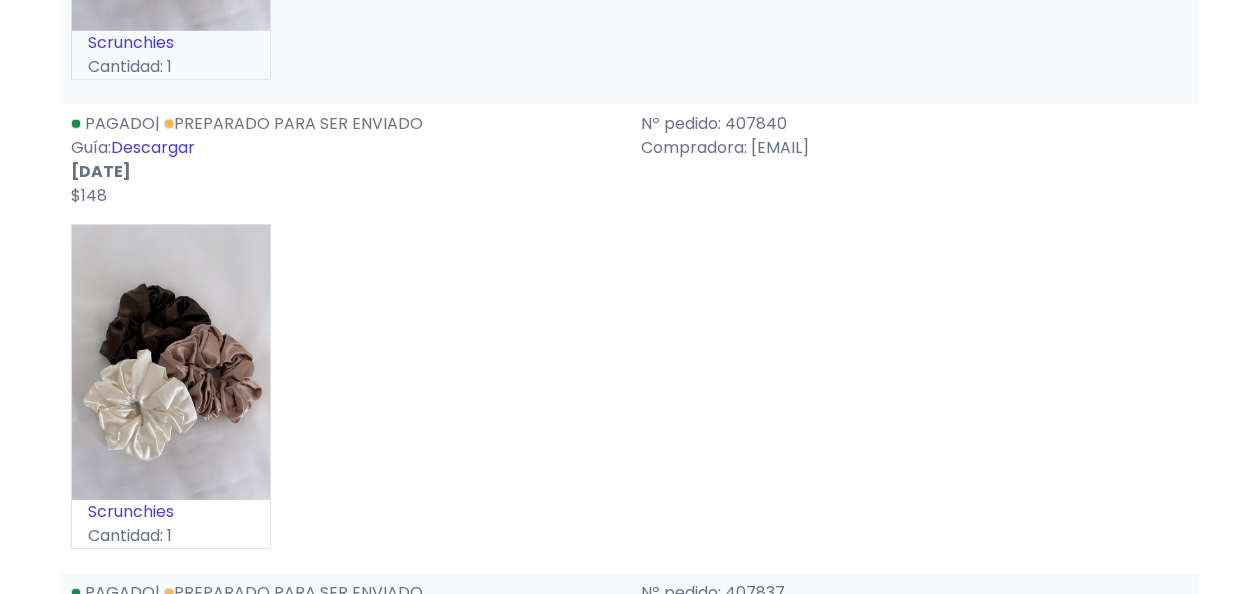 scroll, scrollTop: 2971, scrollLeft: 0, axis: vertical 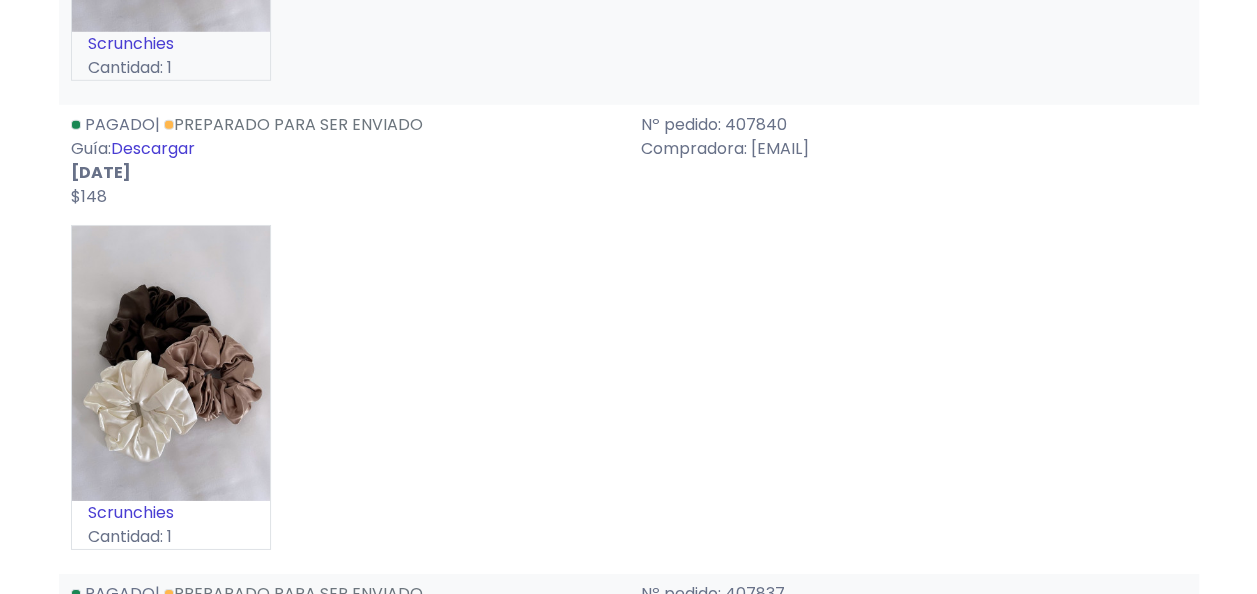 click on "Descargar" at bounding box center [153, 148] 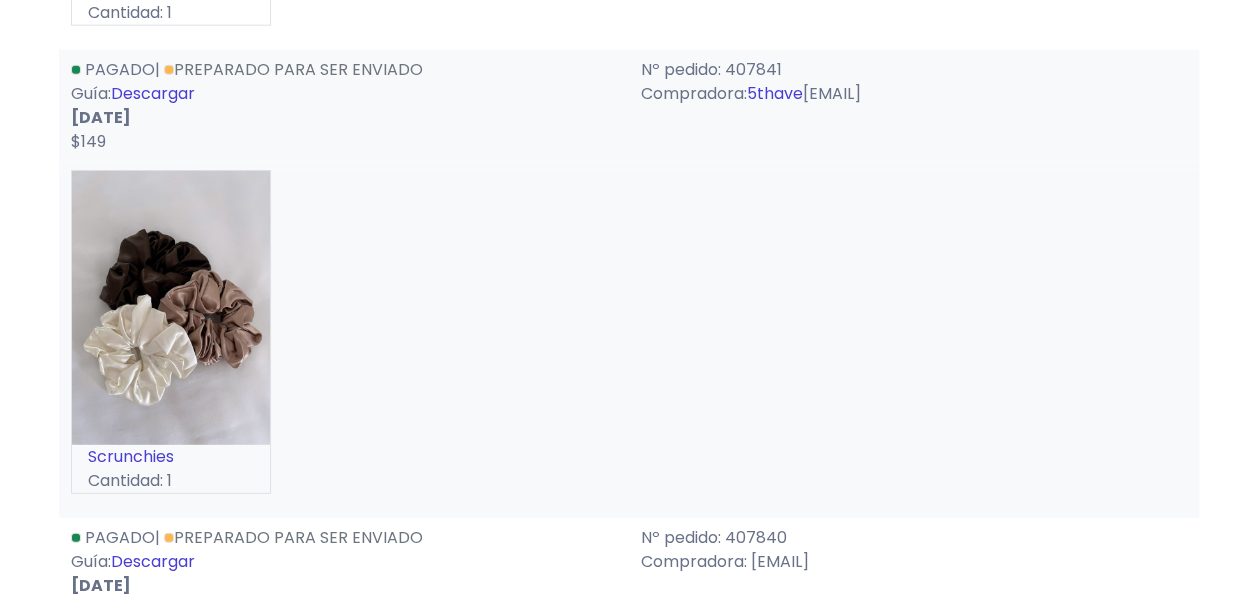 scroll, scrollTop: 2559, scrollLeft: 0, axis: vertical 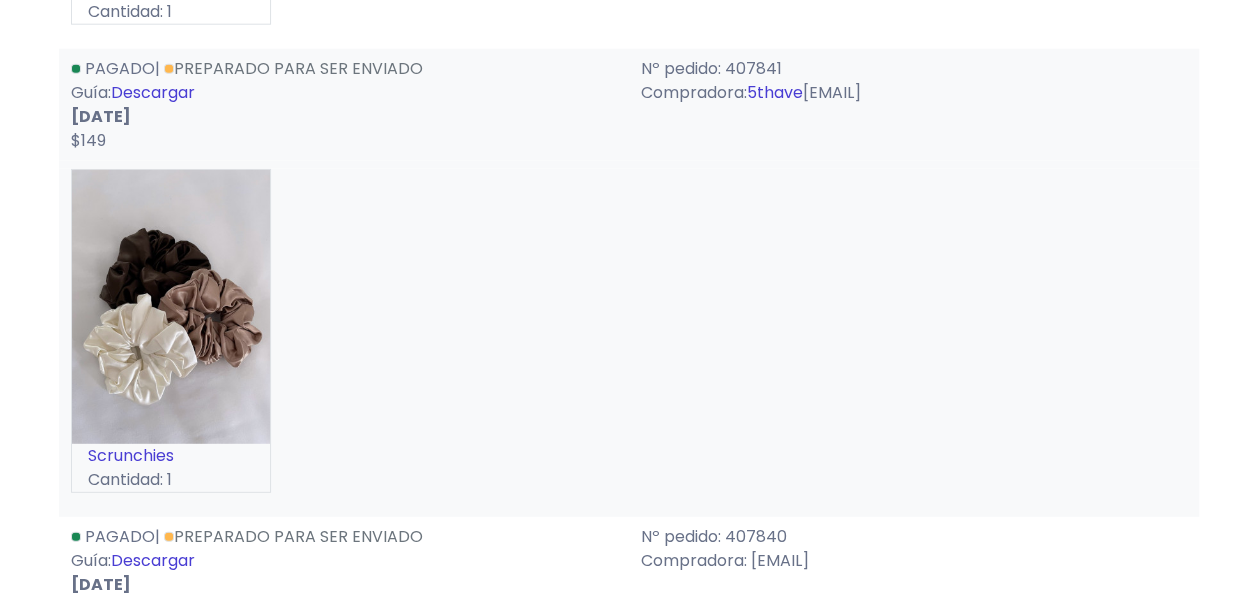 click on "Descargar" at bounding box center (153, 92) 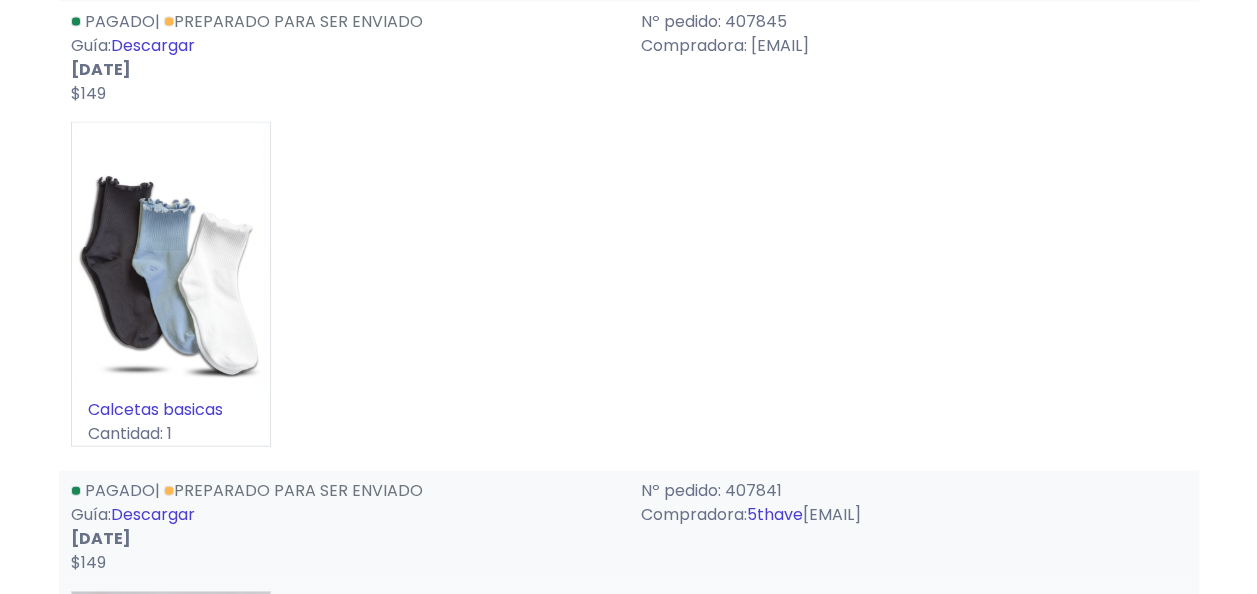 scroll, scrollTop: 2034, scrollLeft: 0, axis: vertical 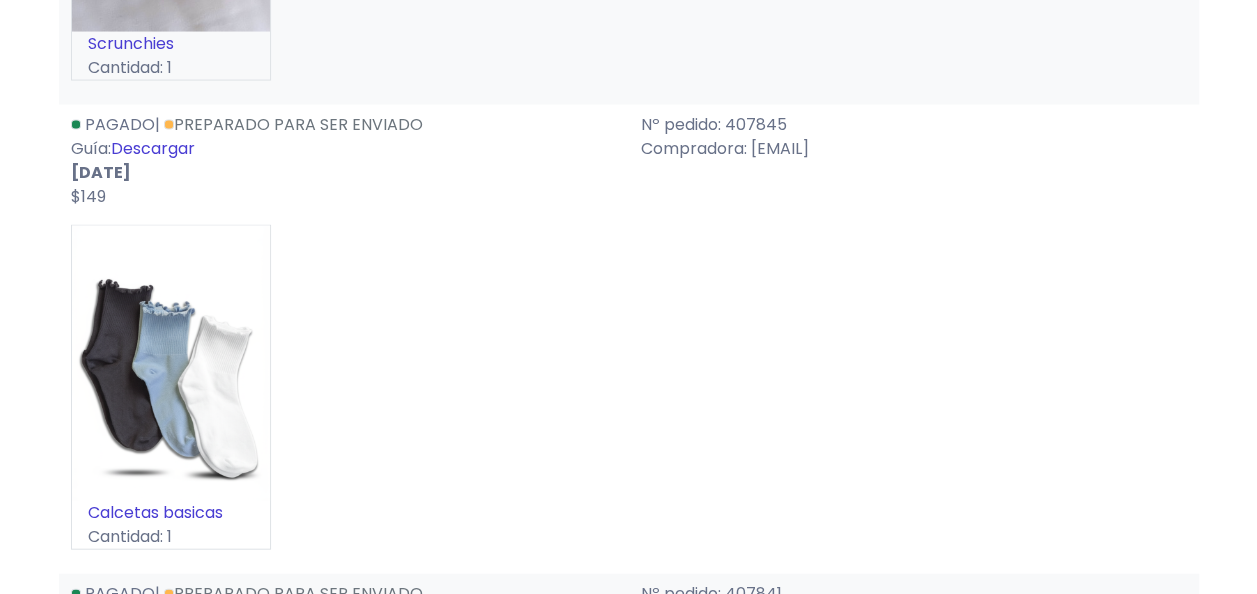 click on "Descargar" at bounding box center [153, 148] 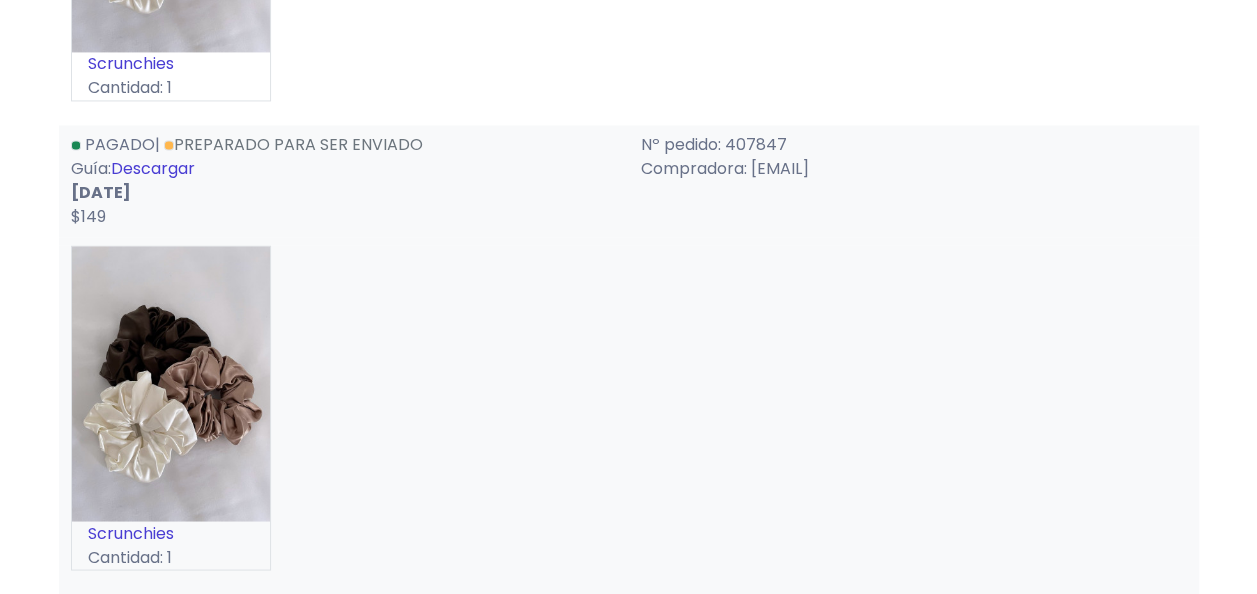 scroll, scrollTop: 1547, scrollLeft: 0, axis: vertical 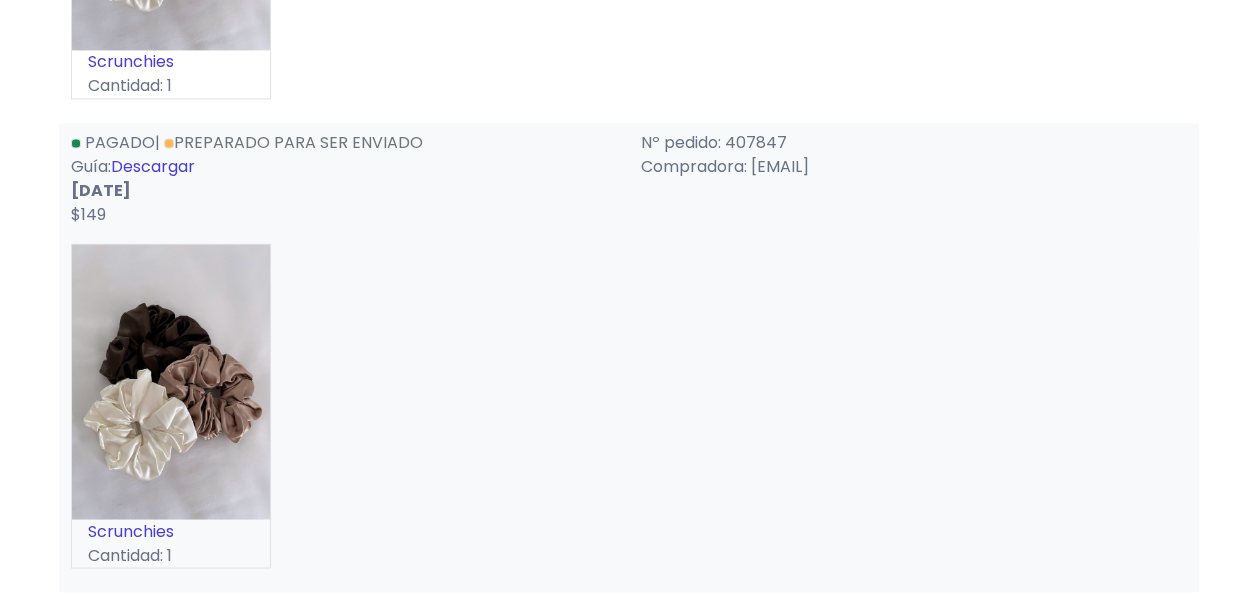click on "Descargar" at bounding box center (153, 166) 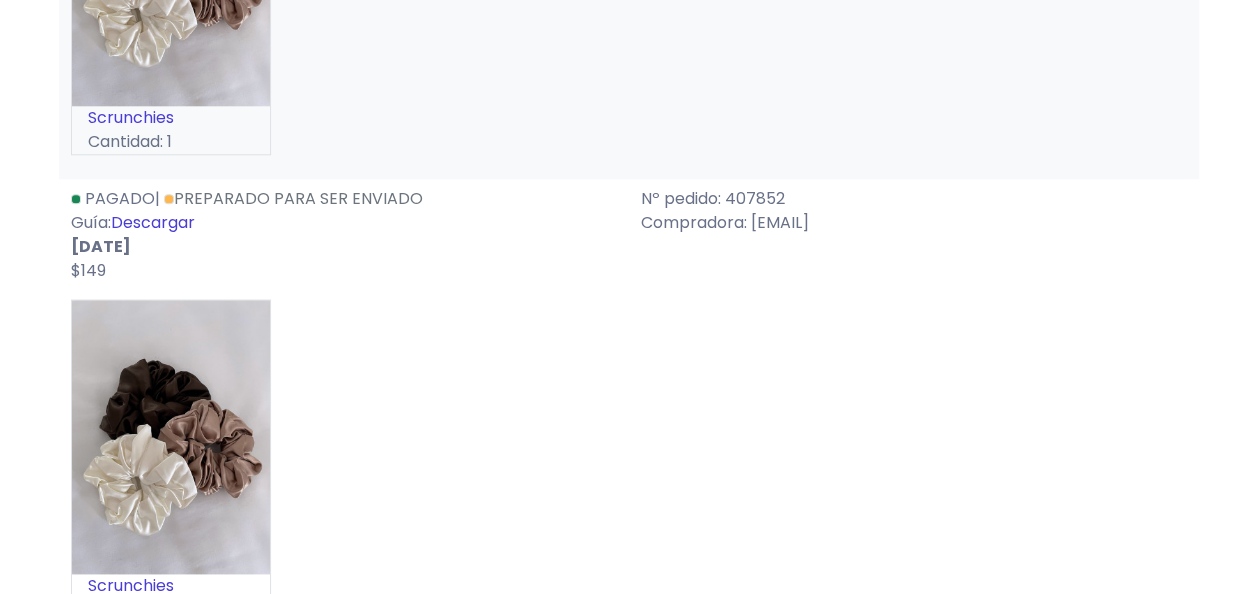scroll, scrollTop: 1026, scrollLeft: 0, axis: vertical 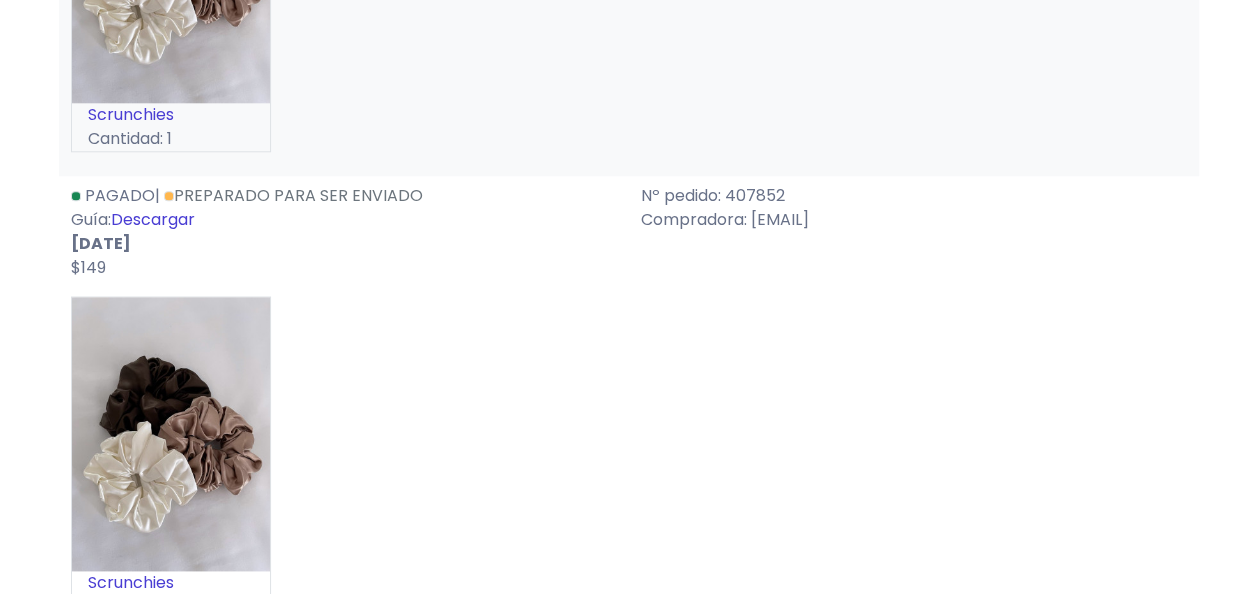 click on "Descargar" at bounding box center [153, 219] 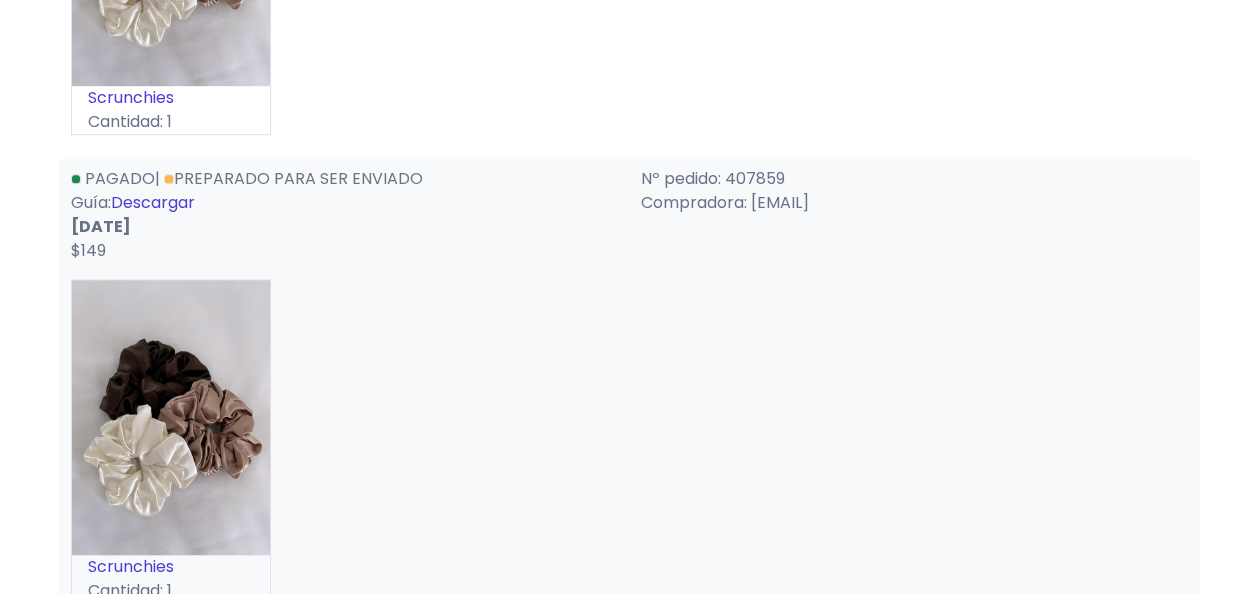 scroll, scrollTop: 576, scrollLeft: 0, axis: vertical 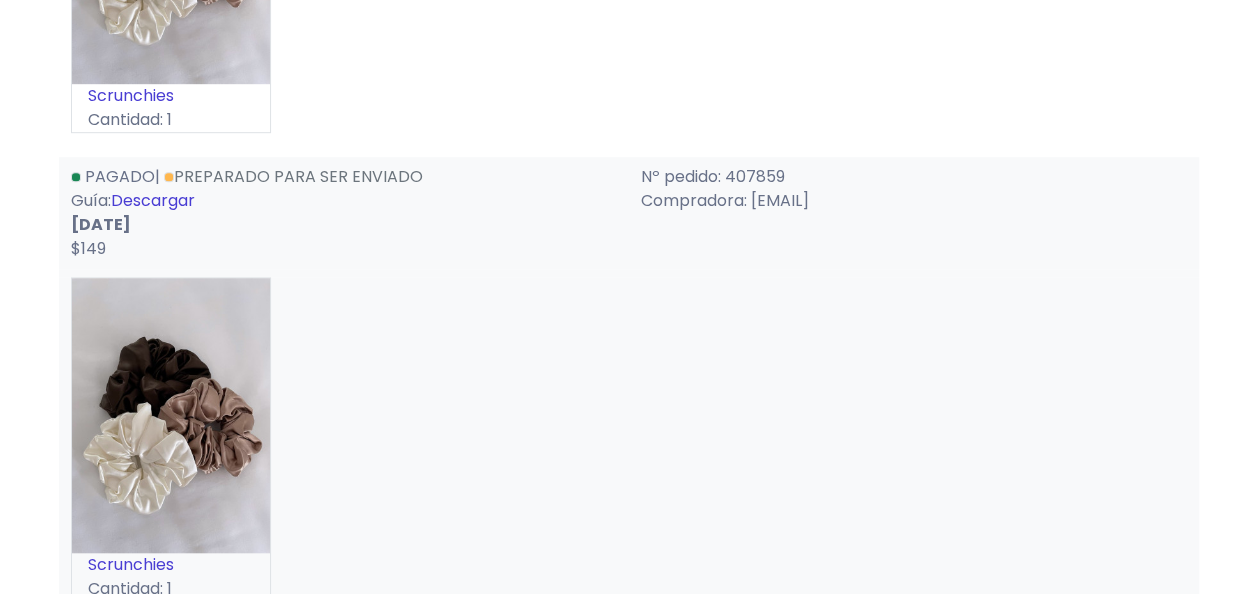 click on "Descargar" at bounding box center (153, 200) 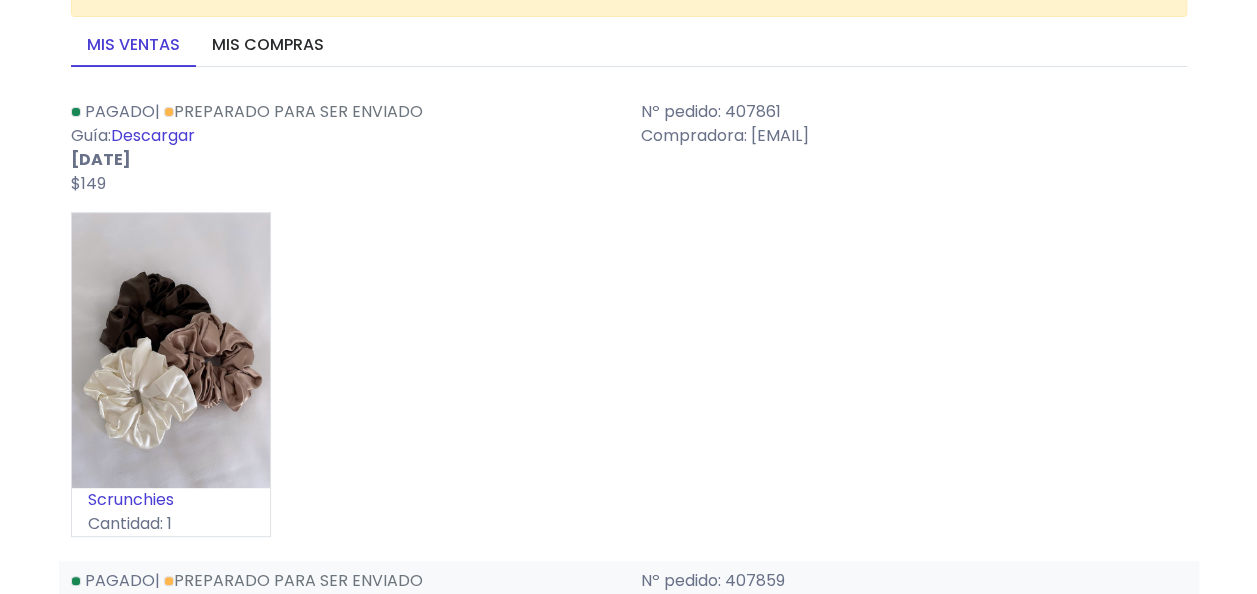 scroll, scrollTop: 173, scrollLeft: 0, axis: vertical 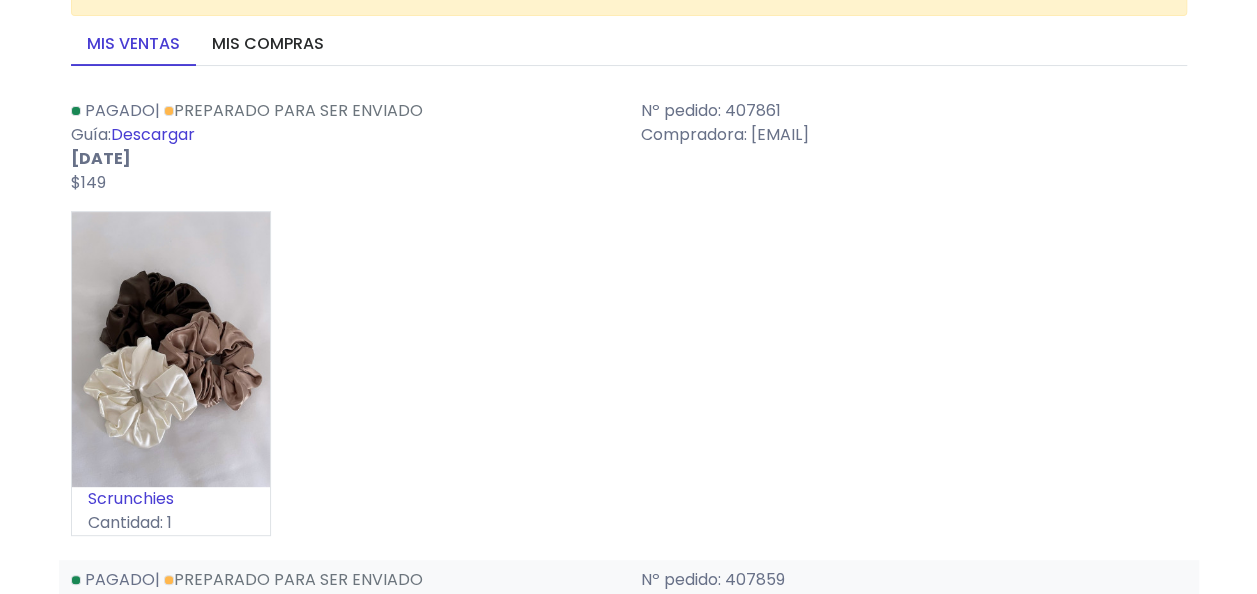 click on "Descargar" at bounding box center [153, 134] 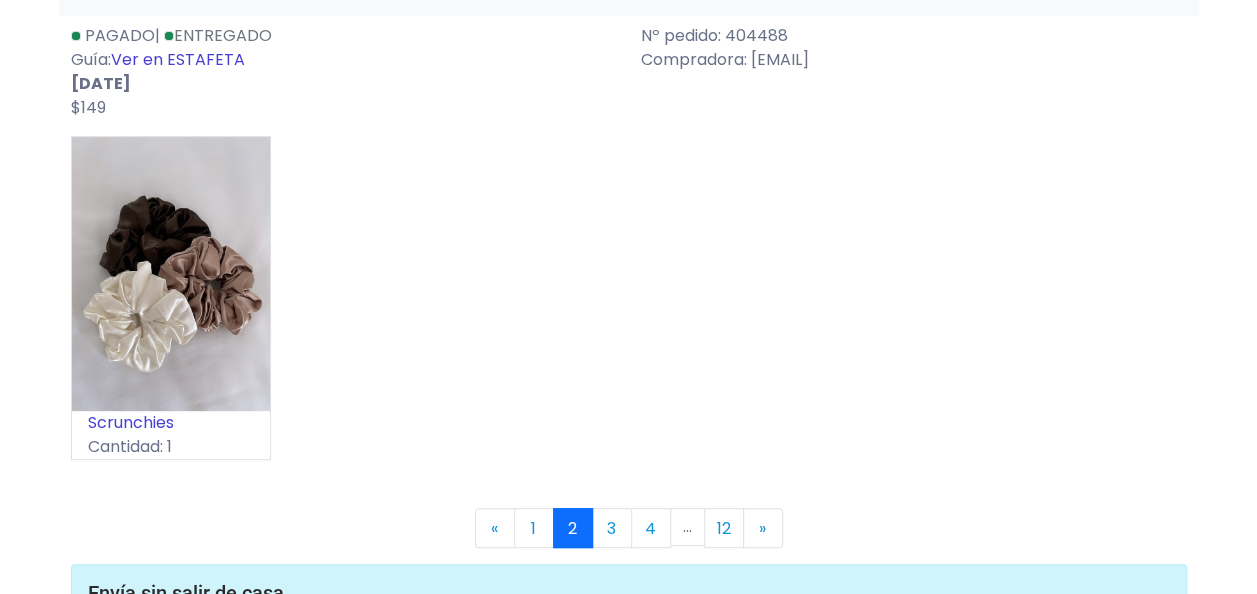 scroll, scrollTop: 11786, scrollLeft: 0, axis: vertical 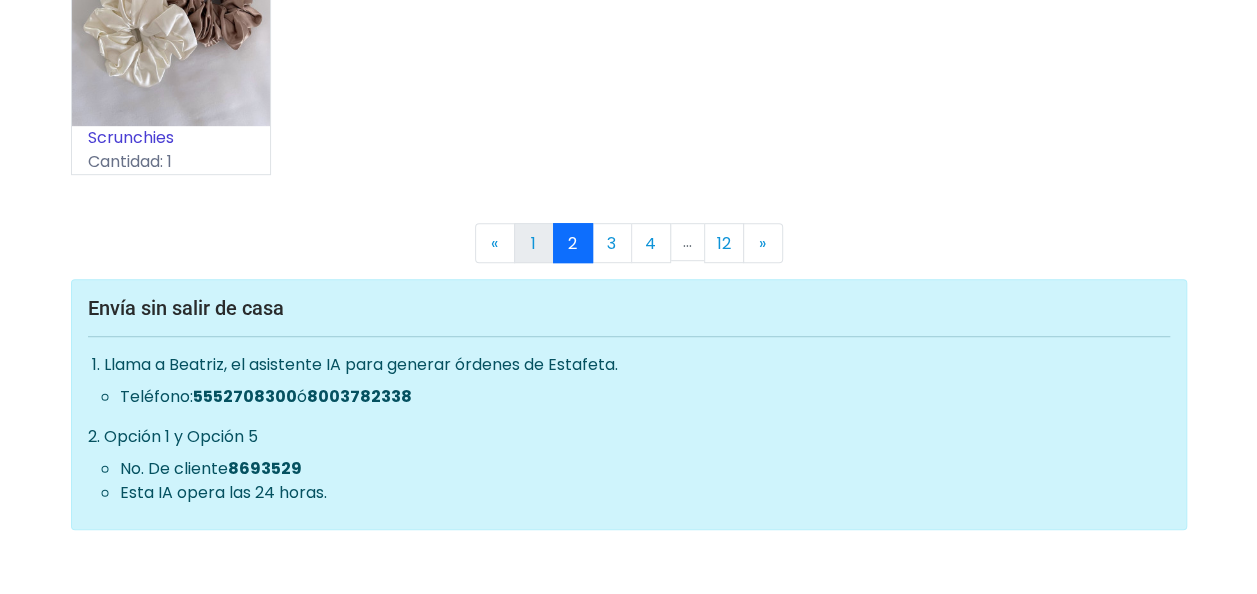 click on "1" at bounding box center (534, 243) 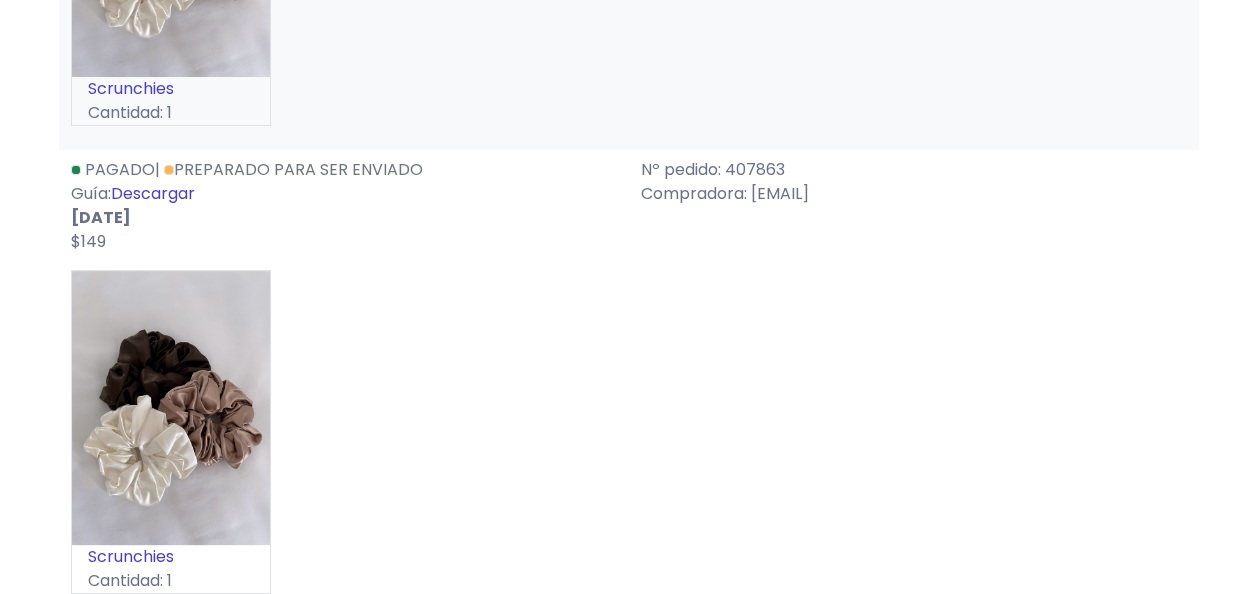 scroll, scrollTop: 11363, scrollLeft: 0, axis: vertical 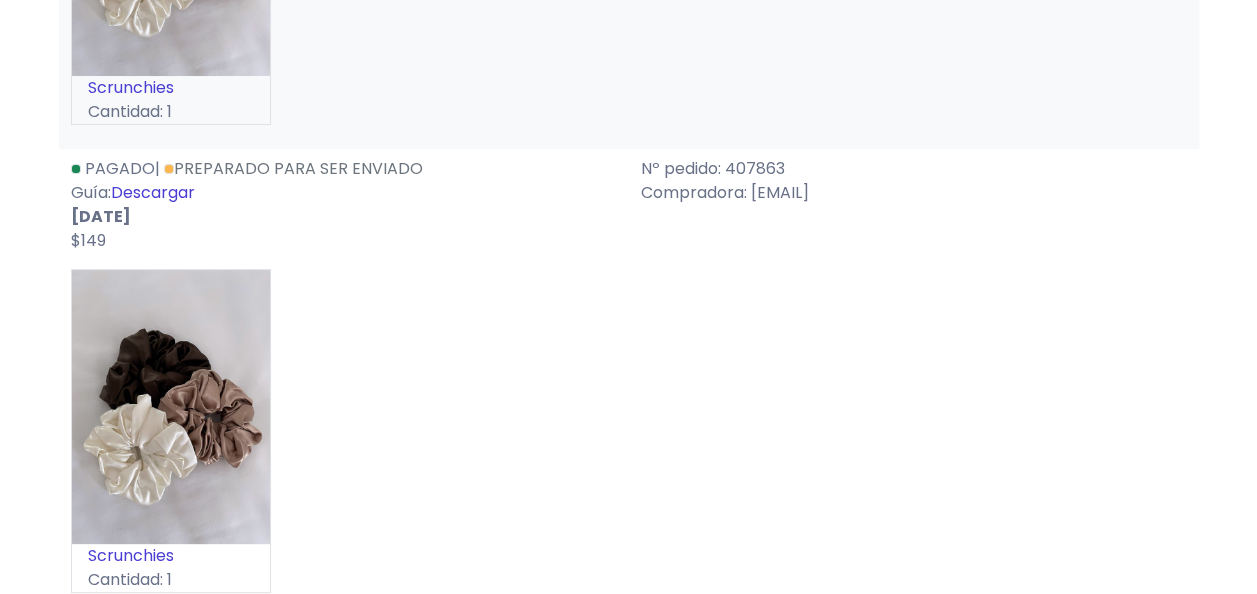 click on "Descargar" at bounding box center [153, 192] 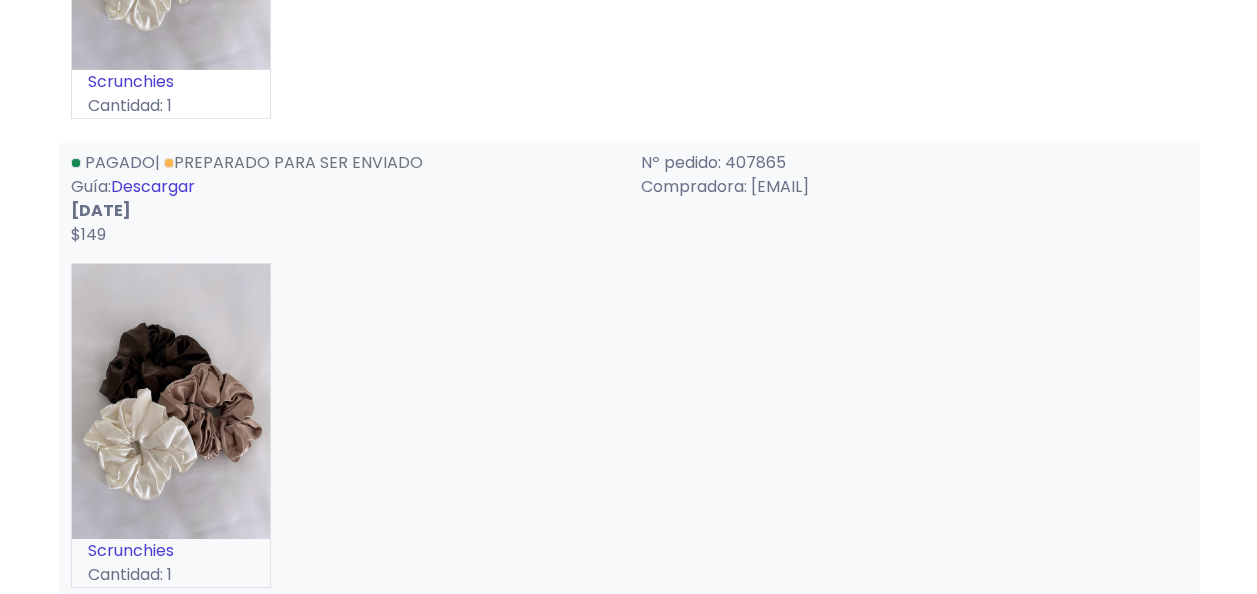 scroll, scrollTop: 10901, scrollLeft: 0, axis: vertical 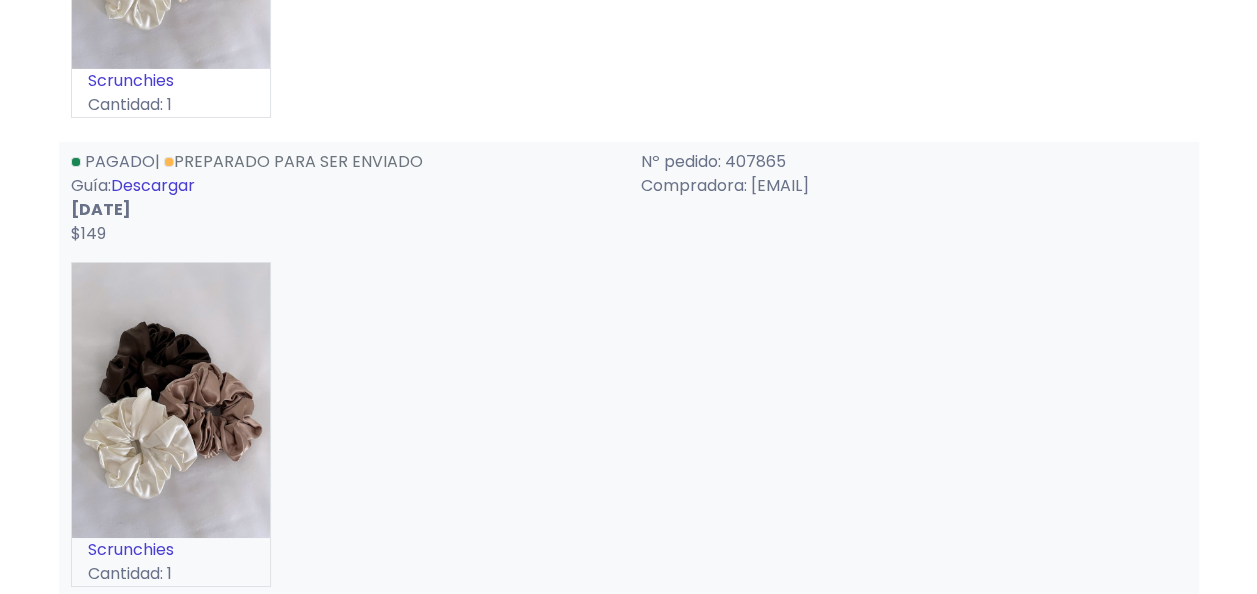 click on "Descargar" at bounding box center [153, 185] 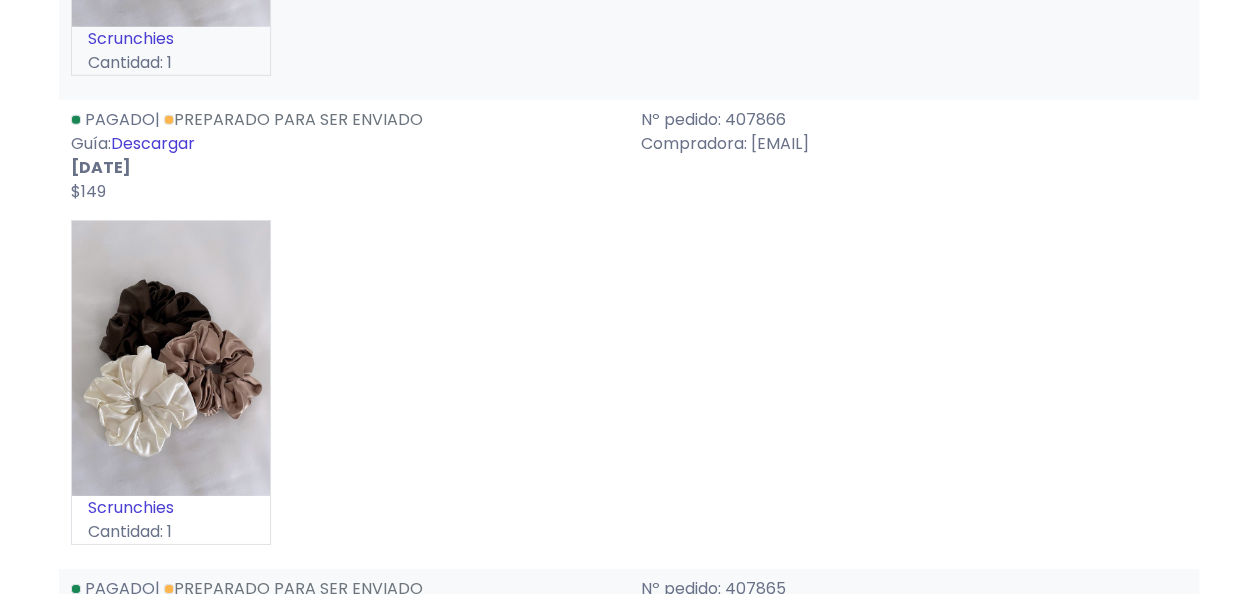 scroll, scrollTop: 10475, scrollLeft: 0, axis: vertical 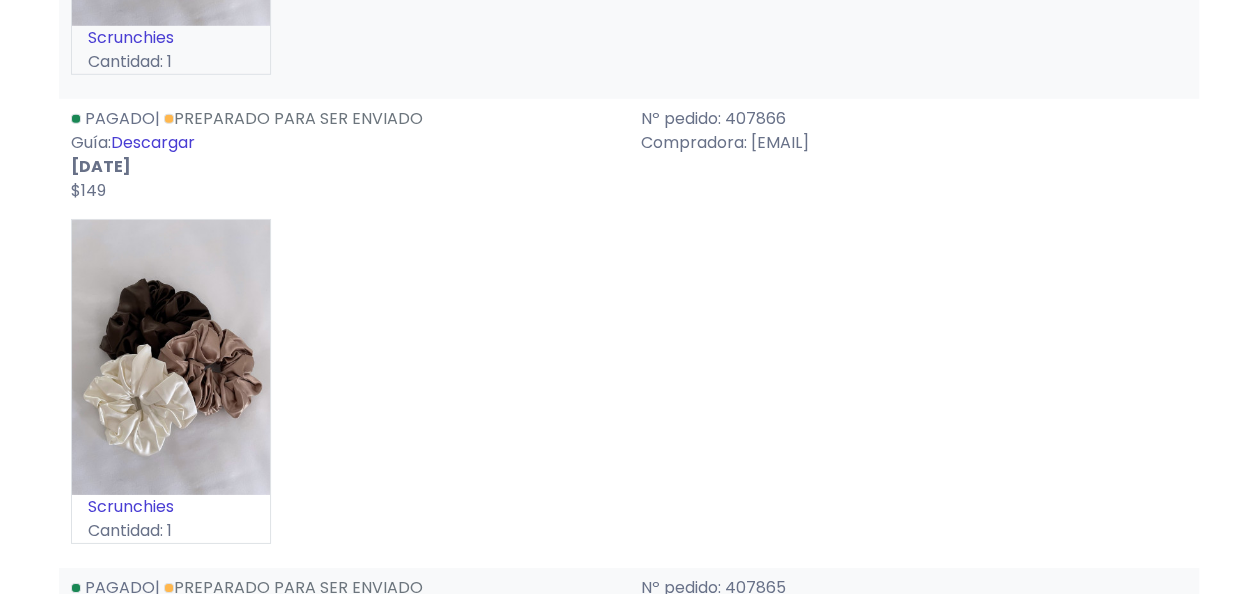 click on "Descargar" at bounding box center [153, 142] 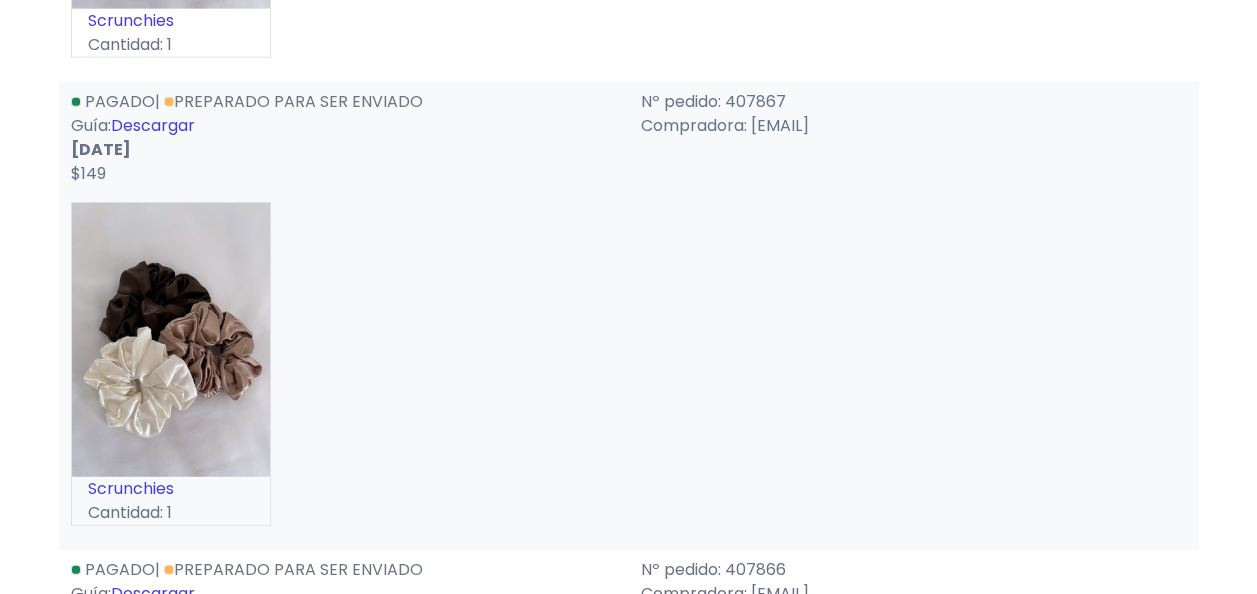 scroll, scrollTop: 10015, scrollLeft: 0, axis: vertical 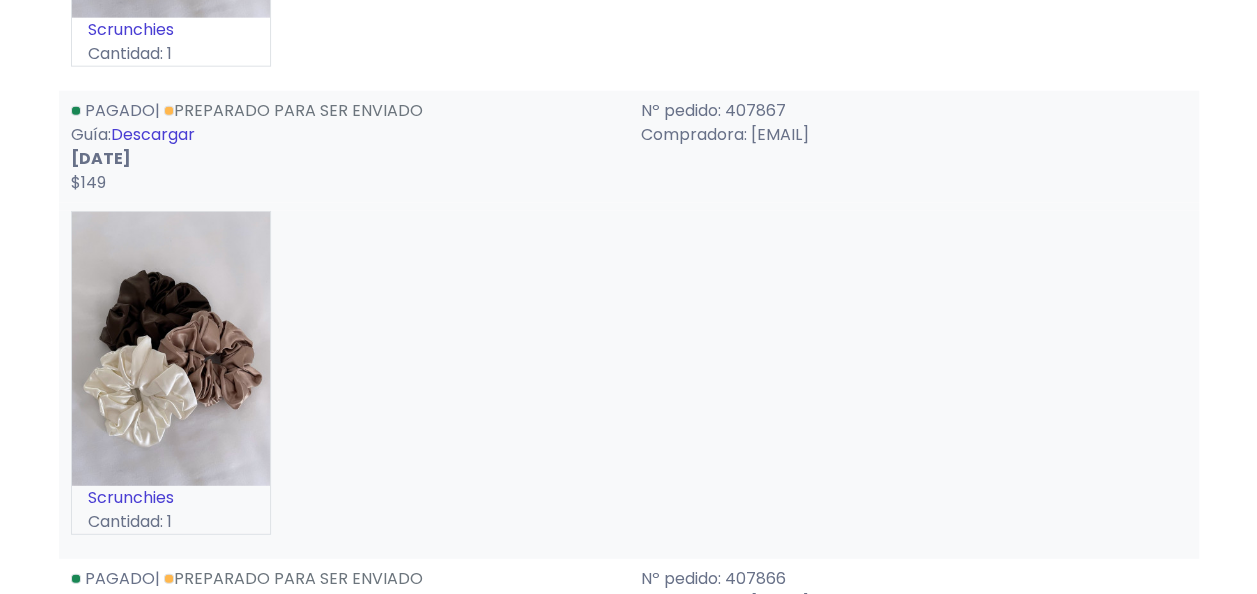click on "Descargar" at bounding box center (153, 134) 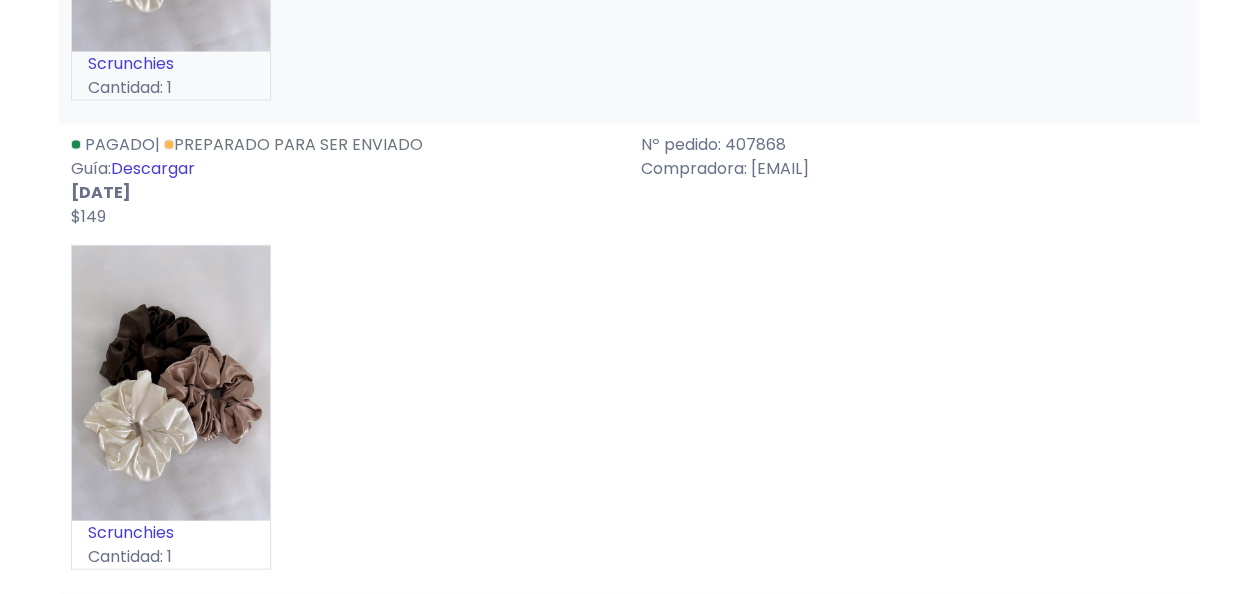 scroll, scrollTop: 9513, scrollLeft: 0, axis: vertical 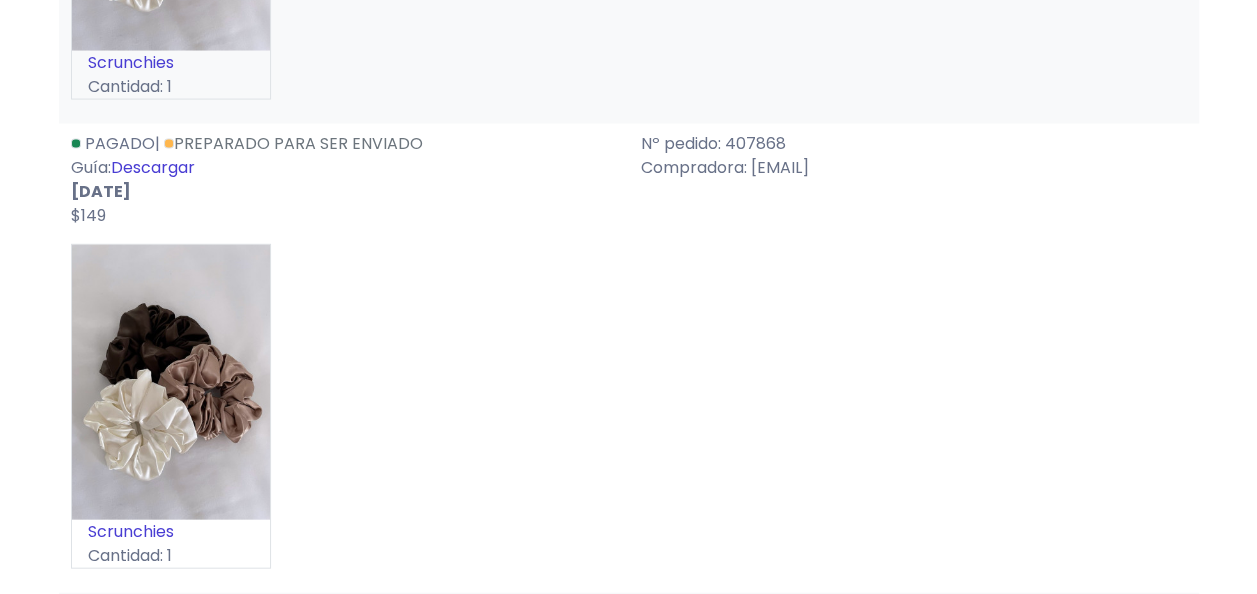 click on "Descargar" at bounding box center (153, 167) 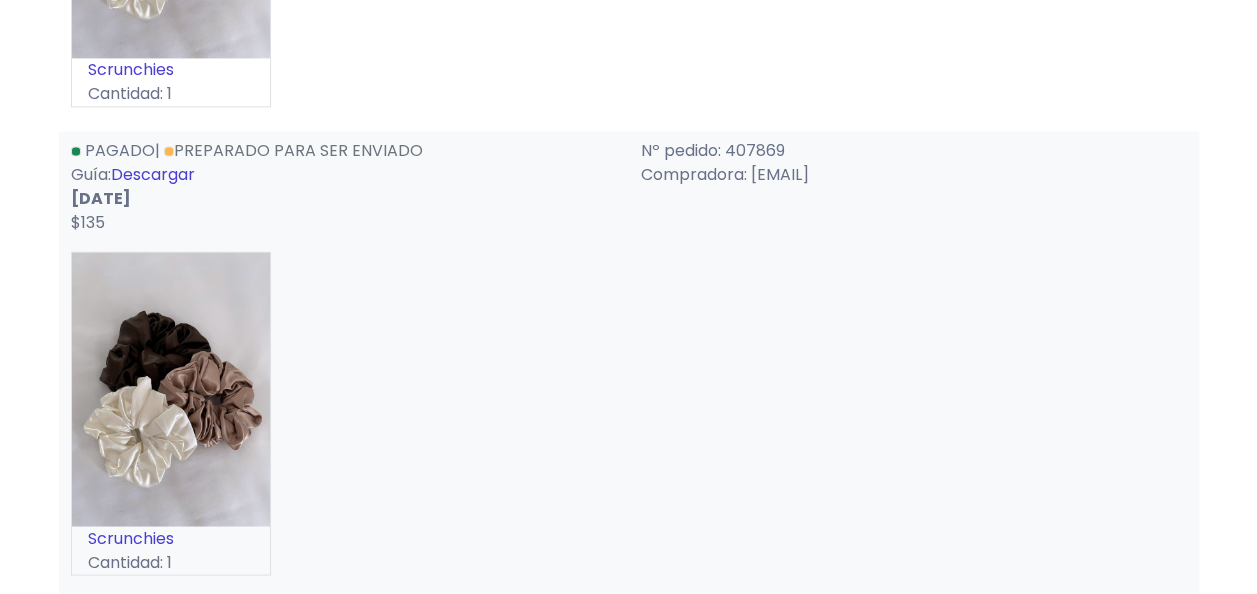 scroll, scrollTop: 9041, scrollLeft: 0, axis: vertical 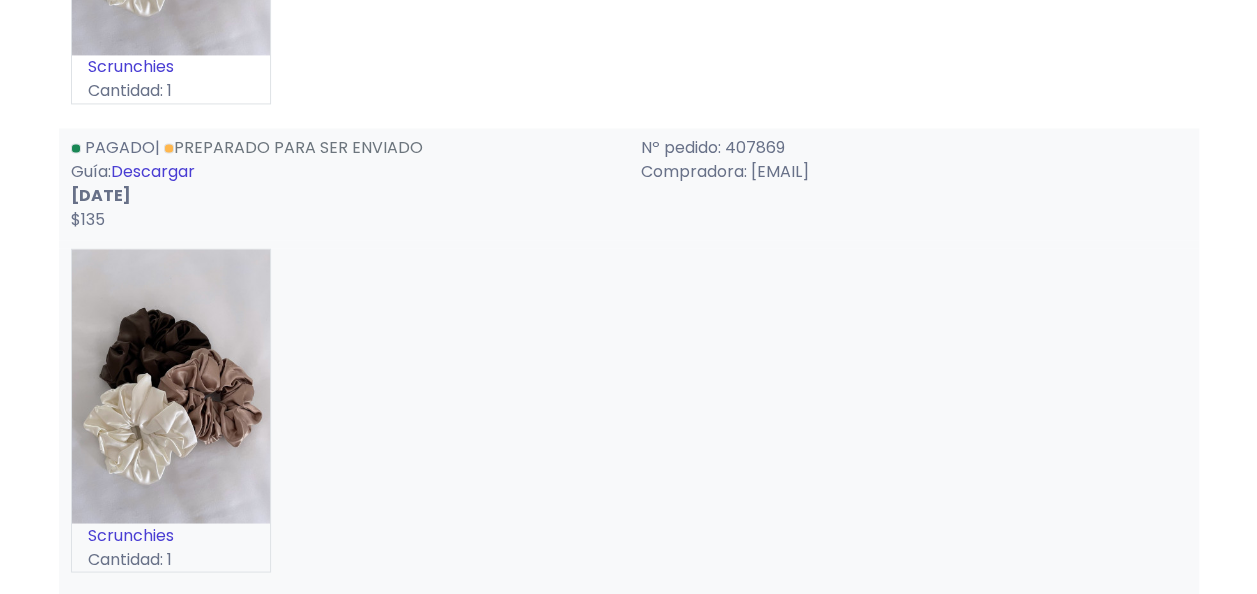 click on "Descargar" at bounding box center (153, 171) 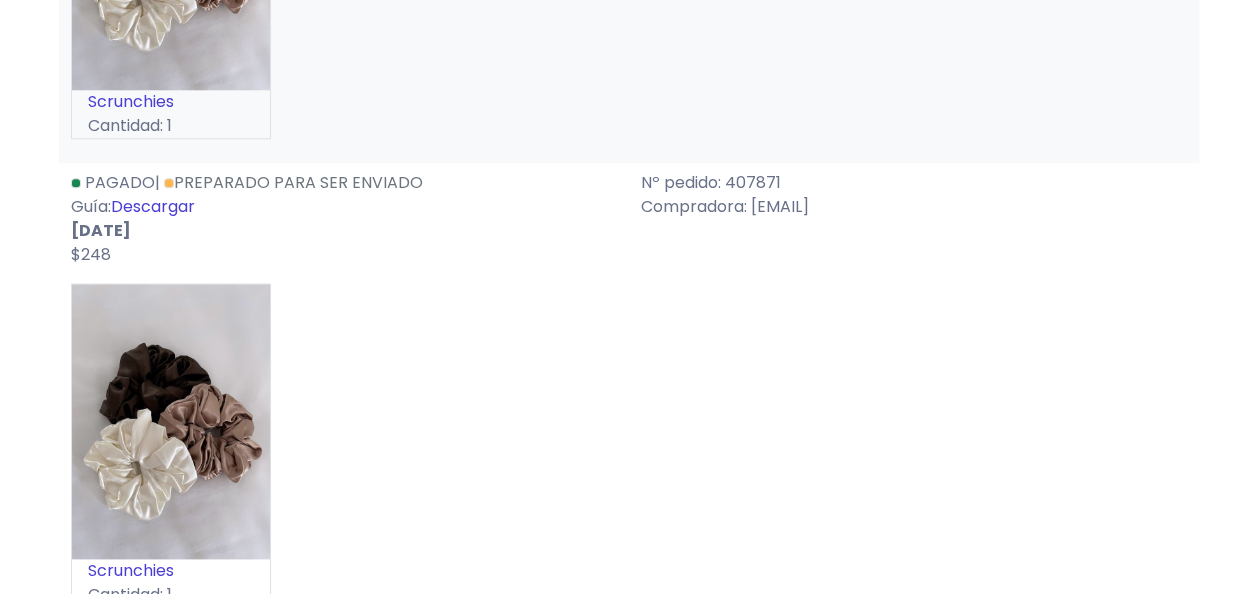 scroll, scrollTop: 8540, scrollLeft: 0, axis: vertical 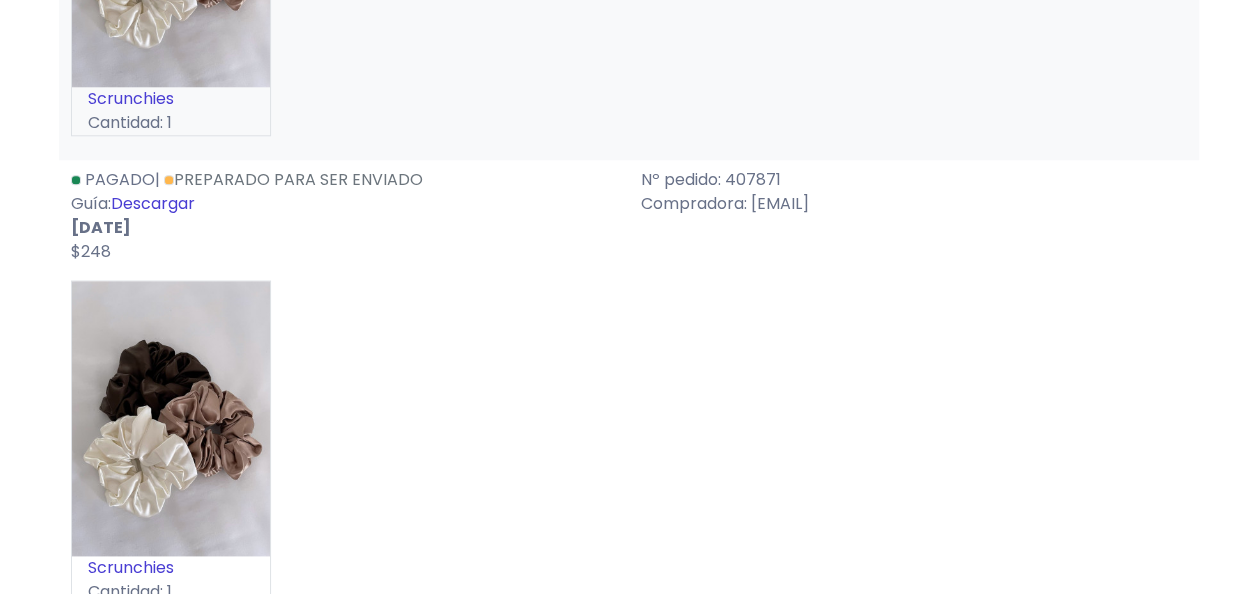 click on "Descargar" at bounding box center (153, 203) 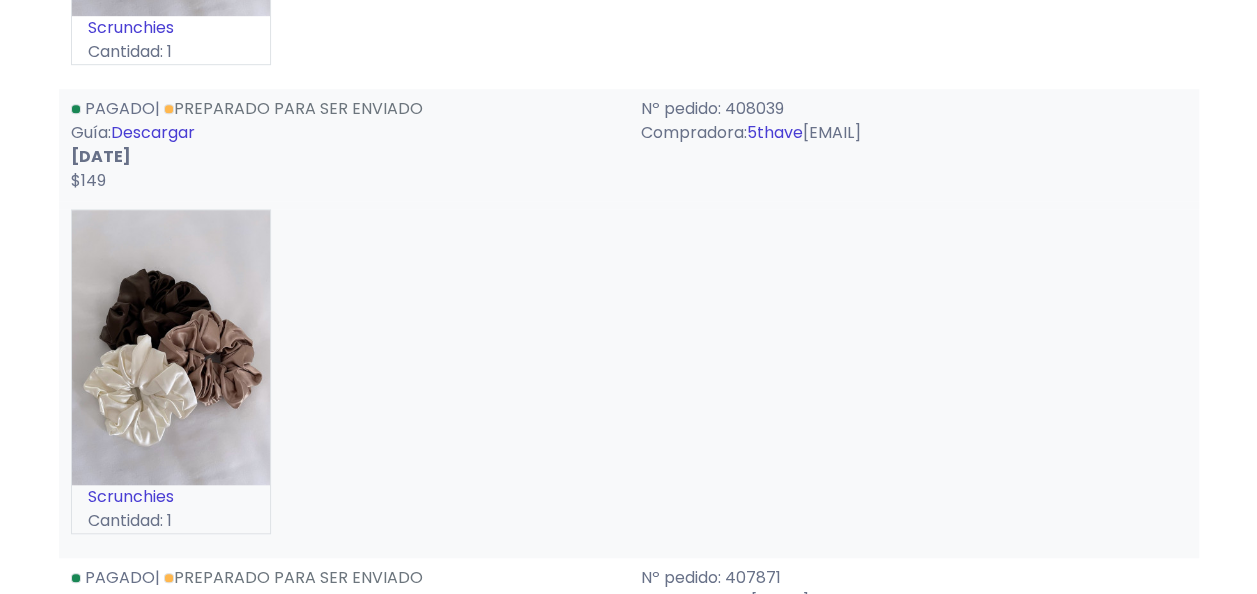 scroll, scrollTop: 8133, scrollLeft: 0, axis: vertical 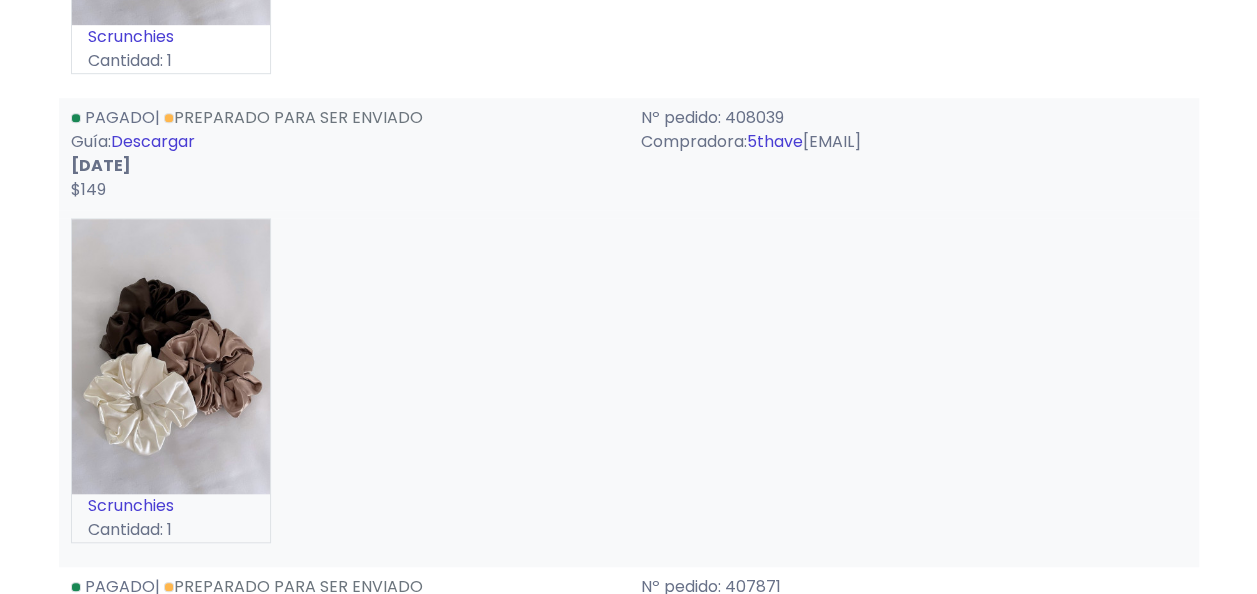 click on "Descargar" at bounding box center [153, 141] 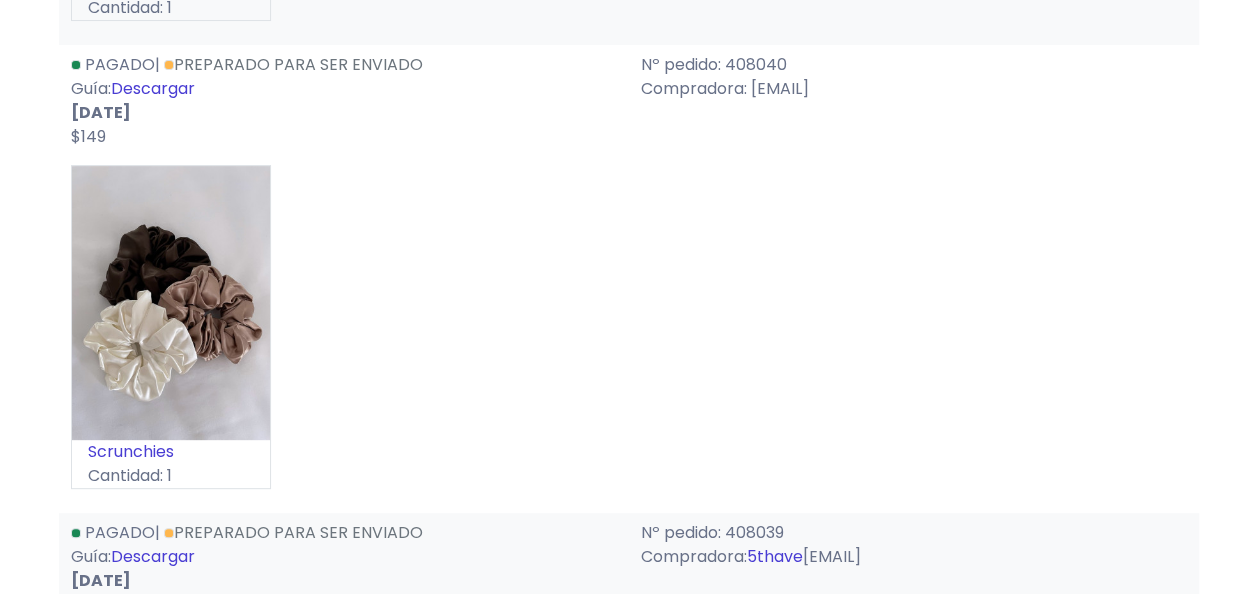 scroll, scrollTop: 7628, scrollLeft: 0, axis: vertical 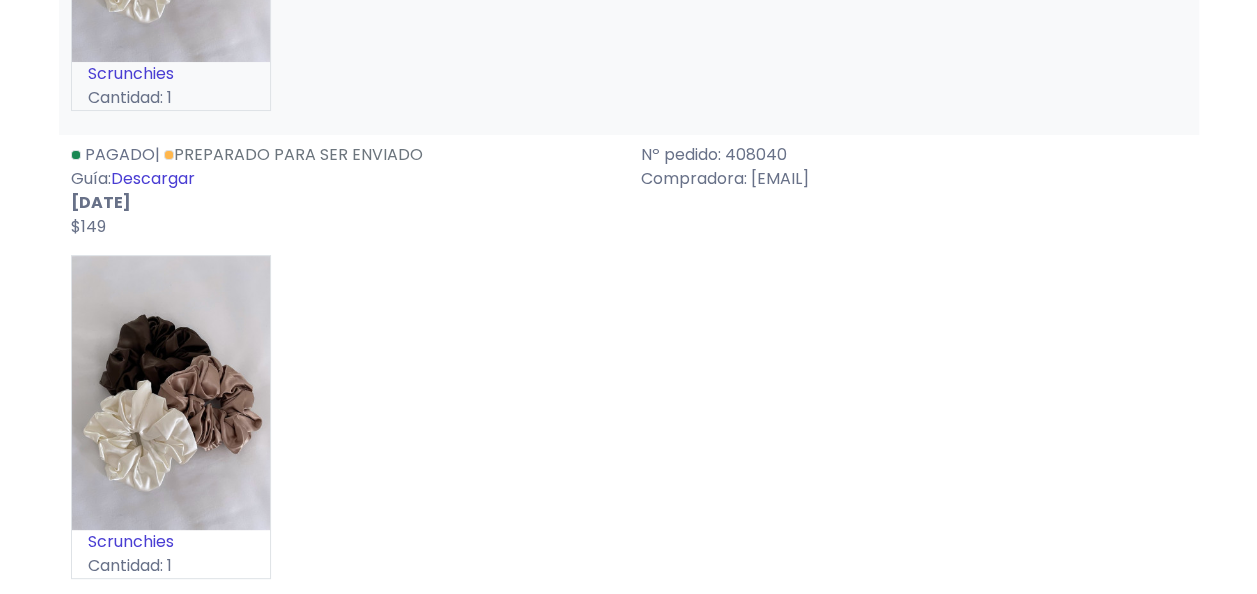 click on "Pagado
|
Preparado para ser enviado
Guía:
Descargar
[DATE]
$149" at bounding box center [344, 191] 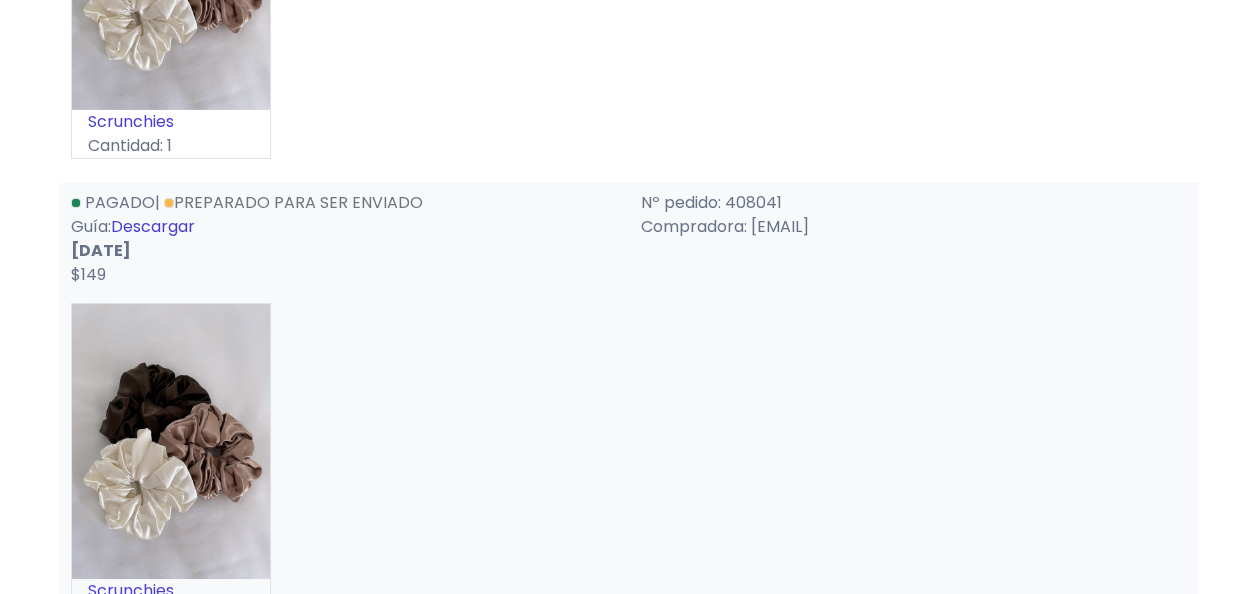 scroll, scrollTop: 7113, scrollLeft: 0, axis: vertical 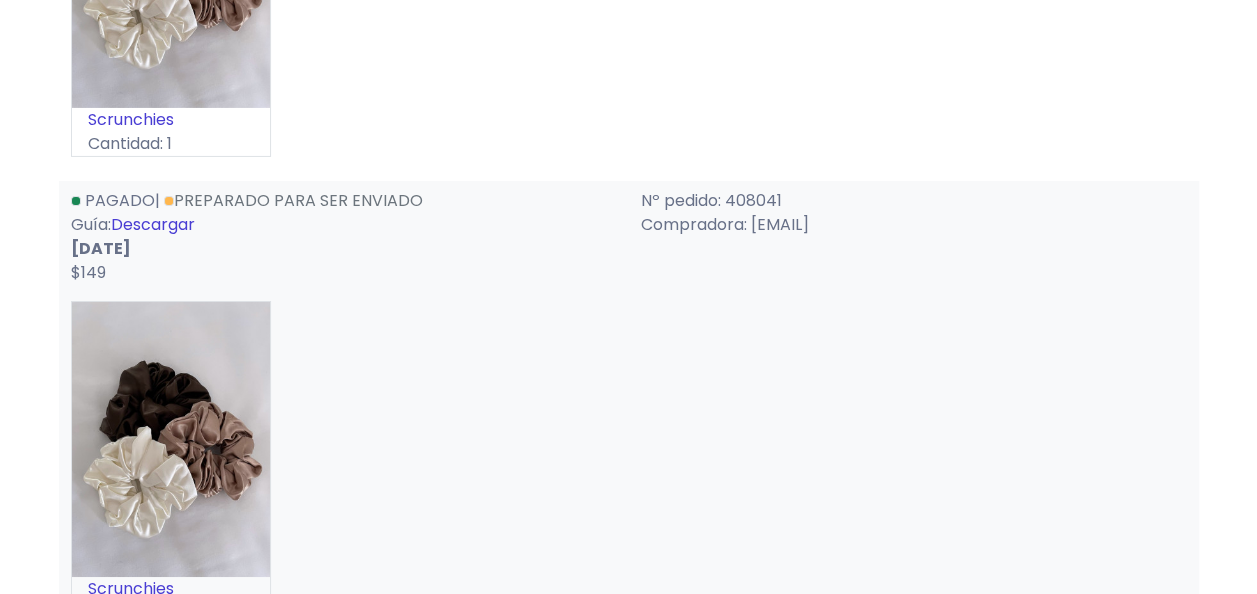 click on "Descargar" at bounding box center [153, 224] 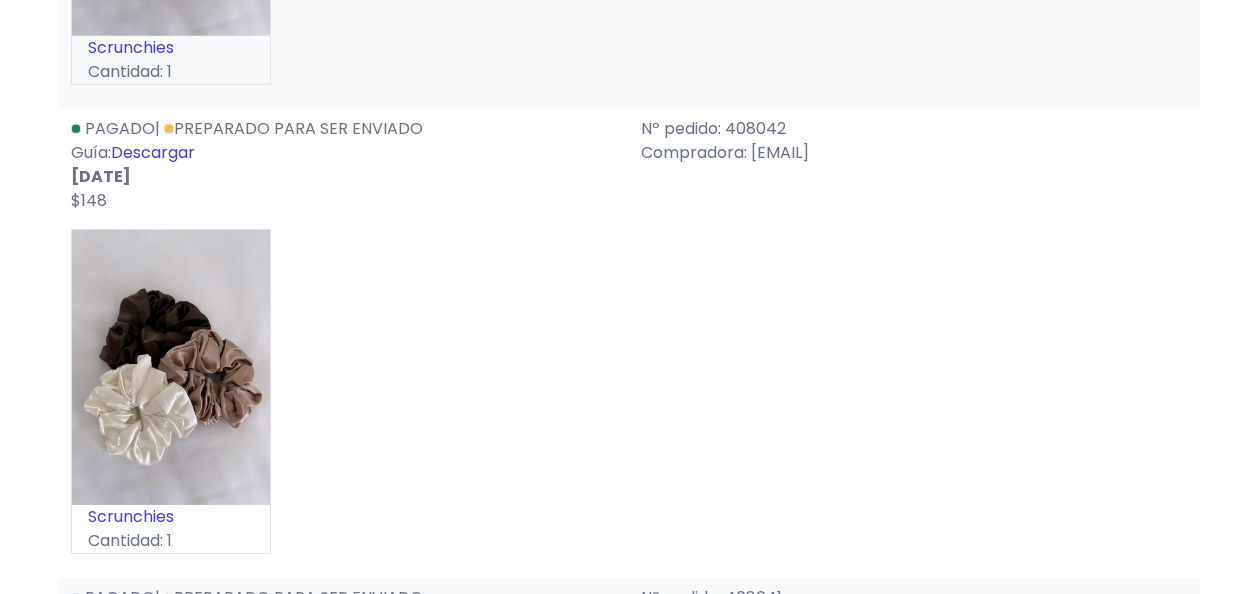 scroll, scrollTop: 6712, scrollLeft: 0, axis: vertical 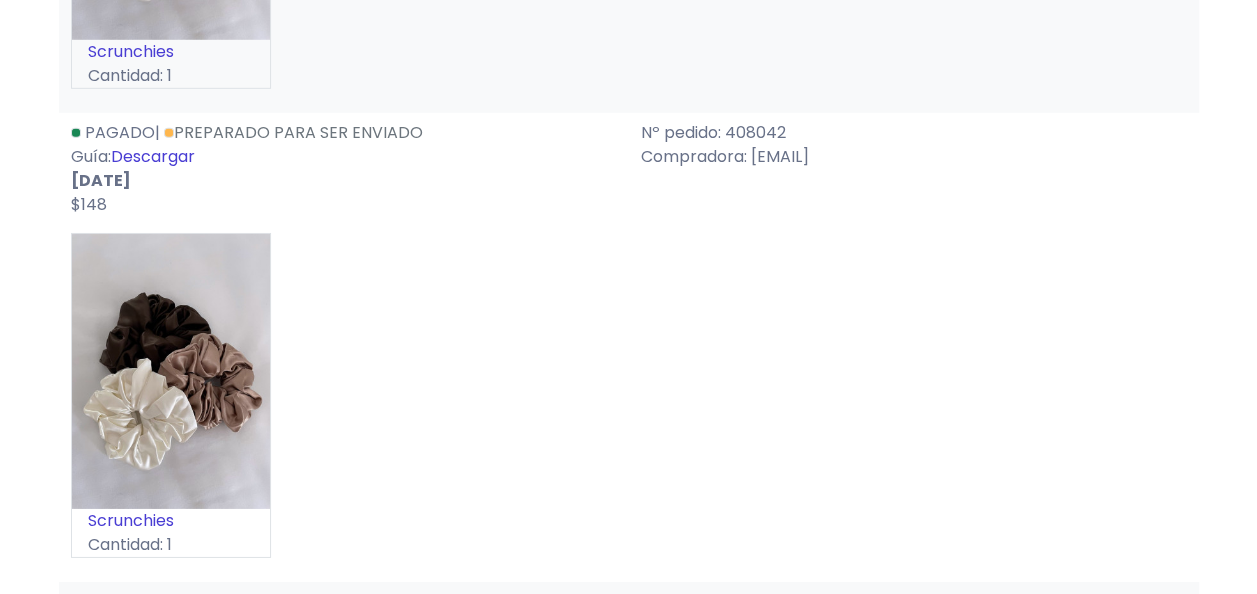 click on "Descargar" at bounding box center (153, 156) 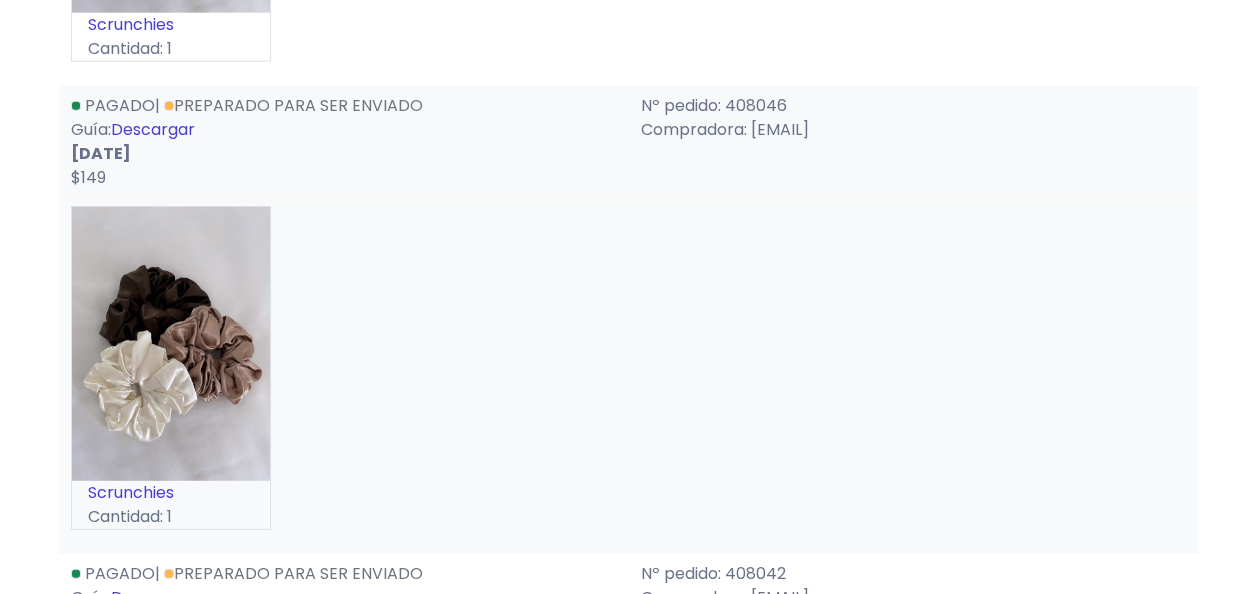 scroll, scrollTop: 6266, scrollLeft: 0, axis: vertical 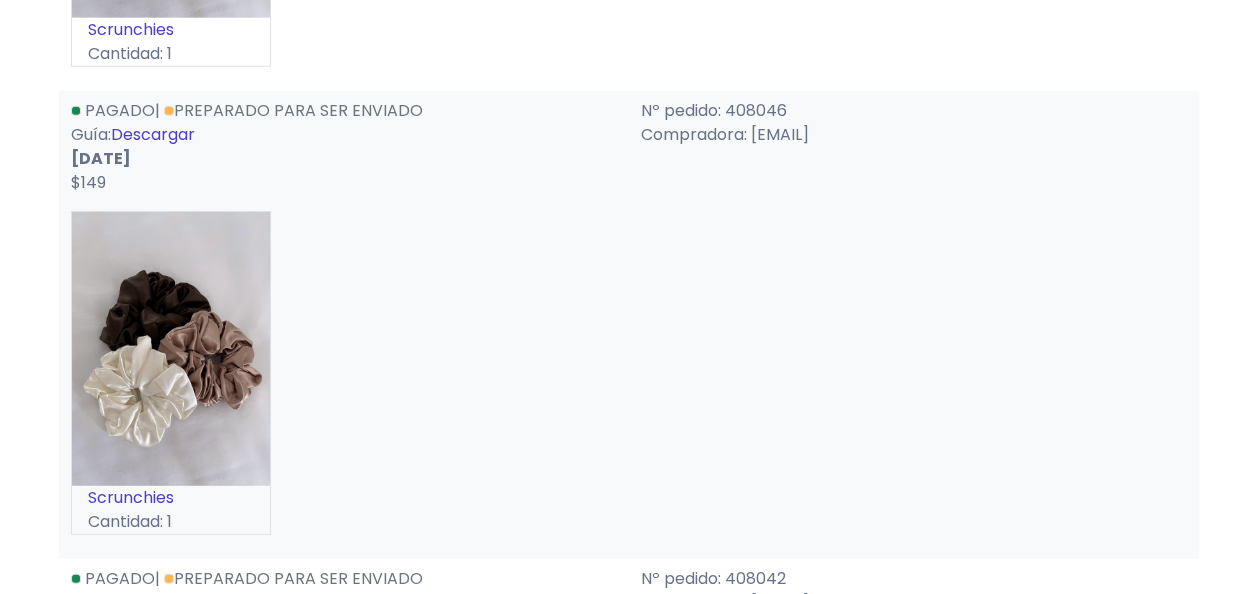 click on "Descargar" at bounding box center [153, 134] 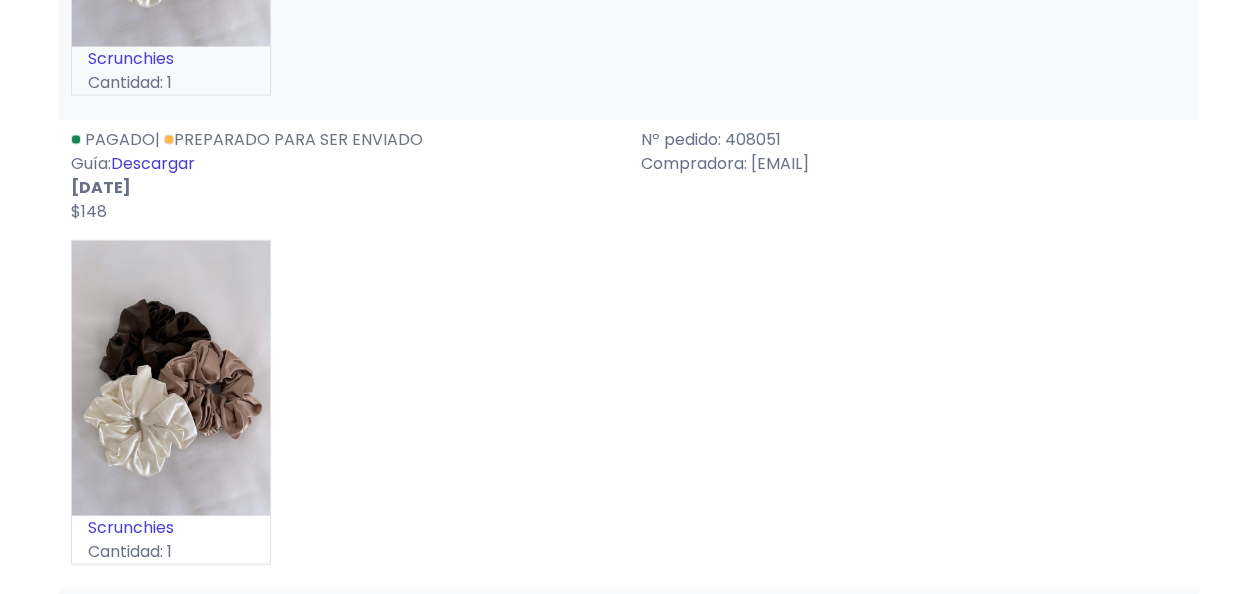 scroll, scrollTop: 5766, scrollLeft: 0, axis: vertical 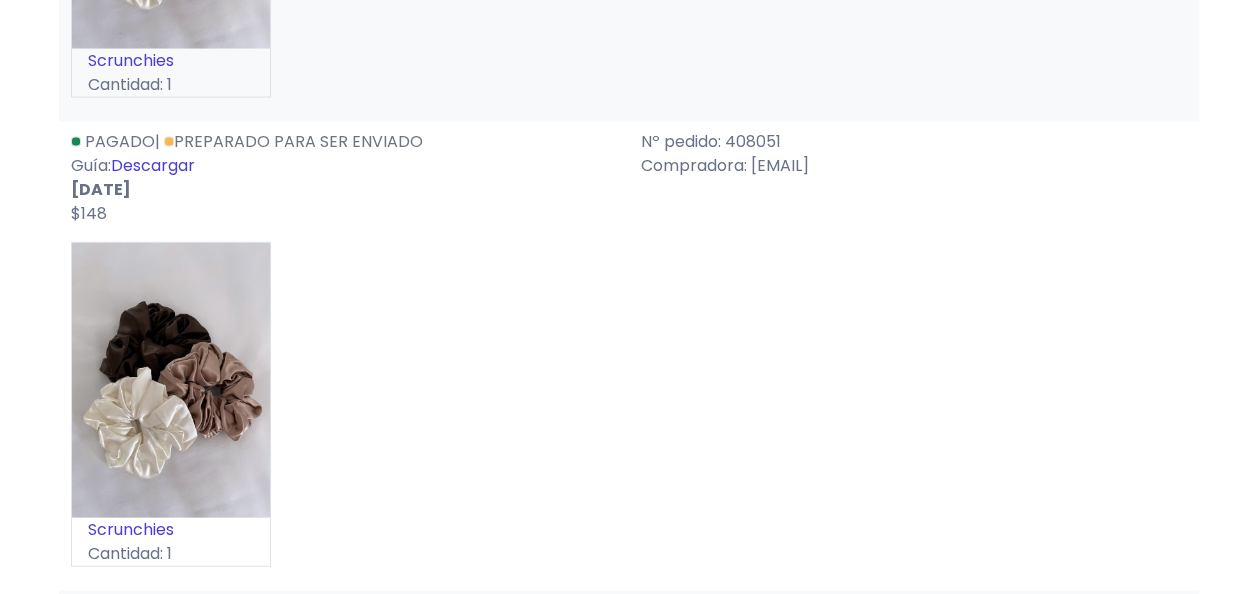click on "Descargar" at bounding box center (153, 165) 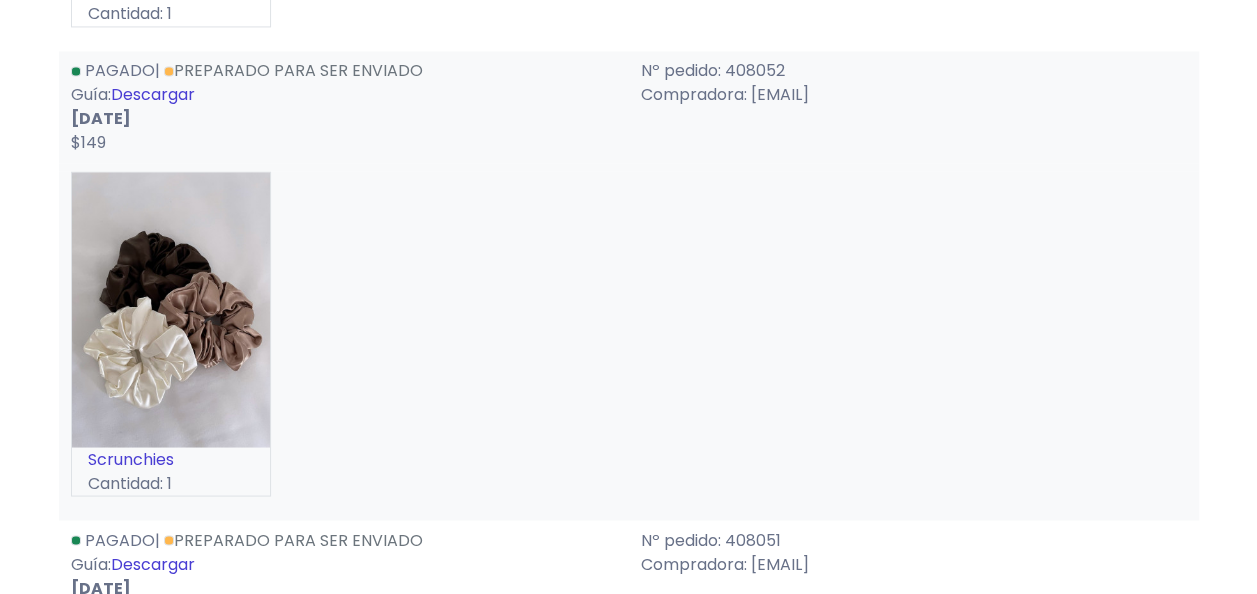 scroll, scrollTop: 5348, scrollLeft: 0, axis: vertical 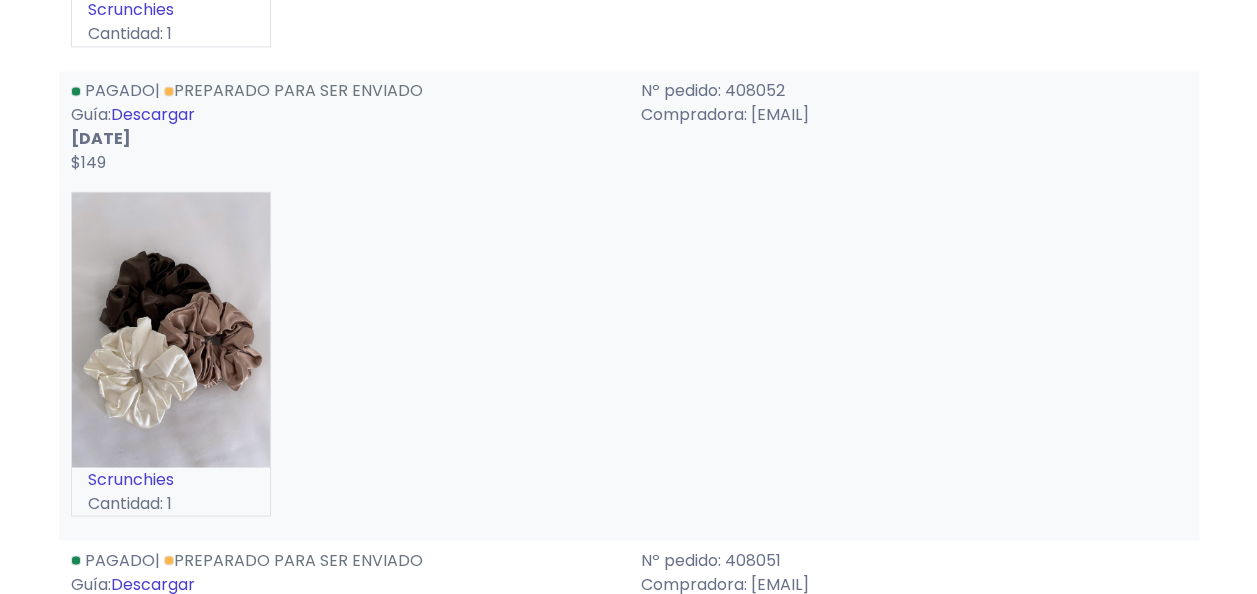 click on "Descargar" at bounding box center [153, 114] 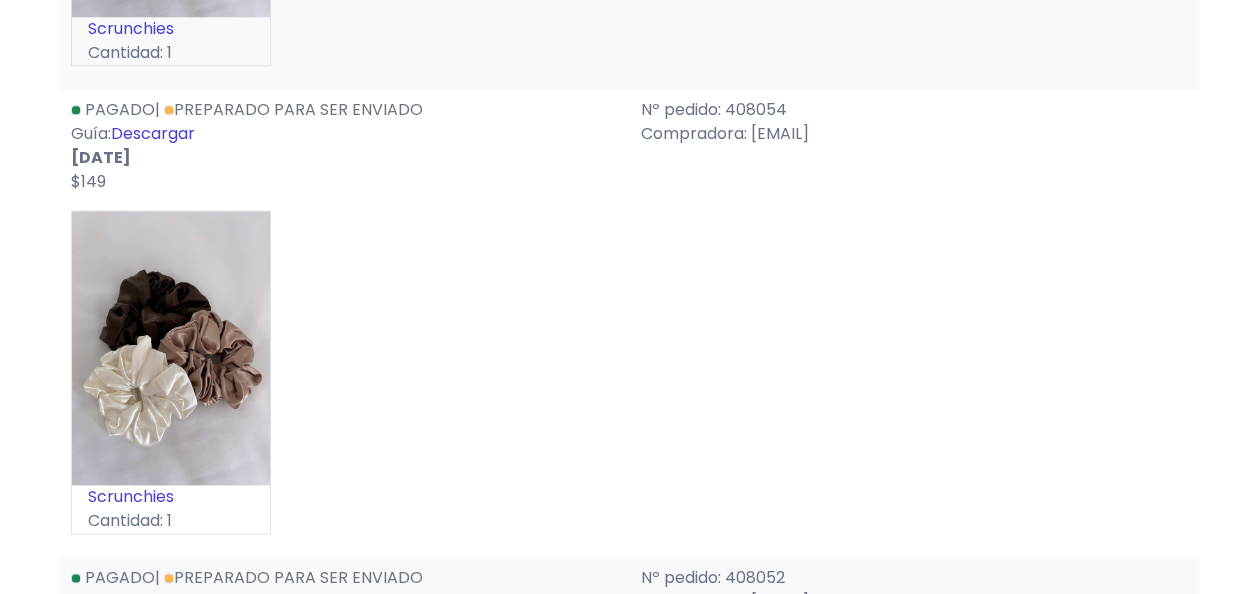 scroll, scrollTop: 4862, scrollLeft: 0, axis: vertical 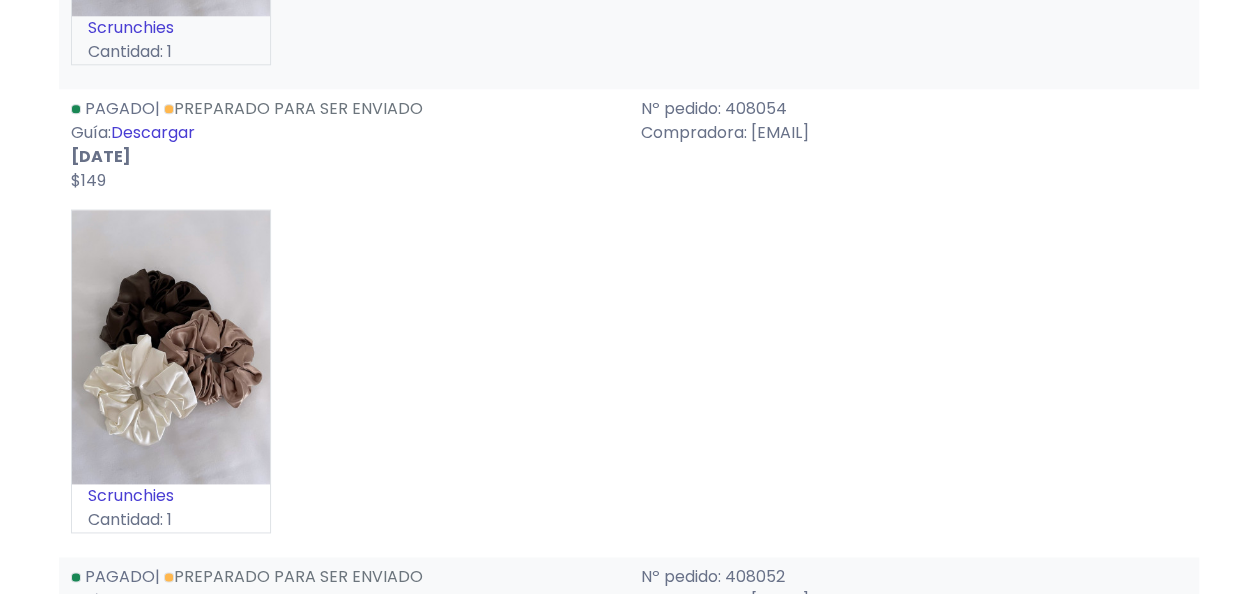 click on "Descargar" at bounding box center (153, 132) 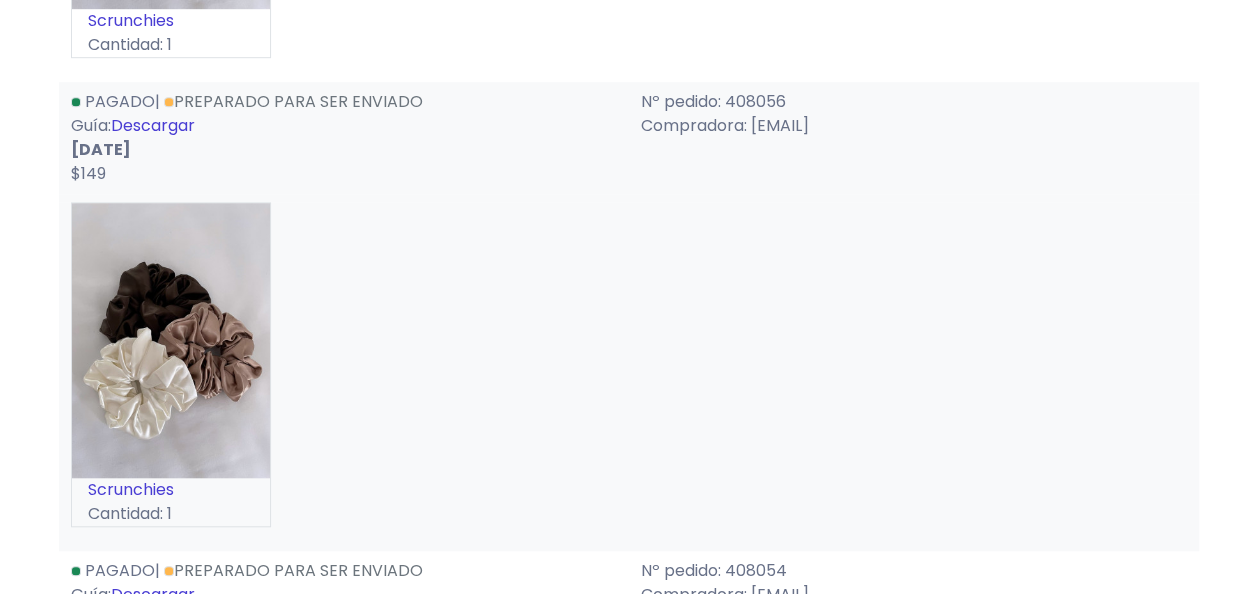 scroll, scrollTop: 4394, scrollLeft: 0, axis: vertical 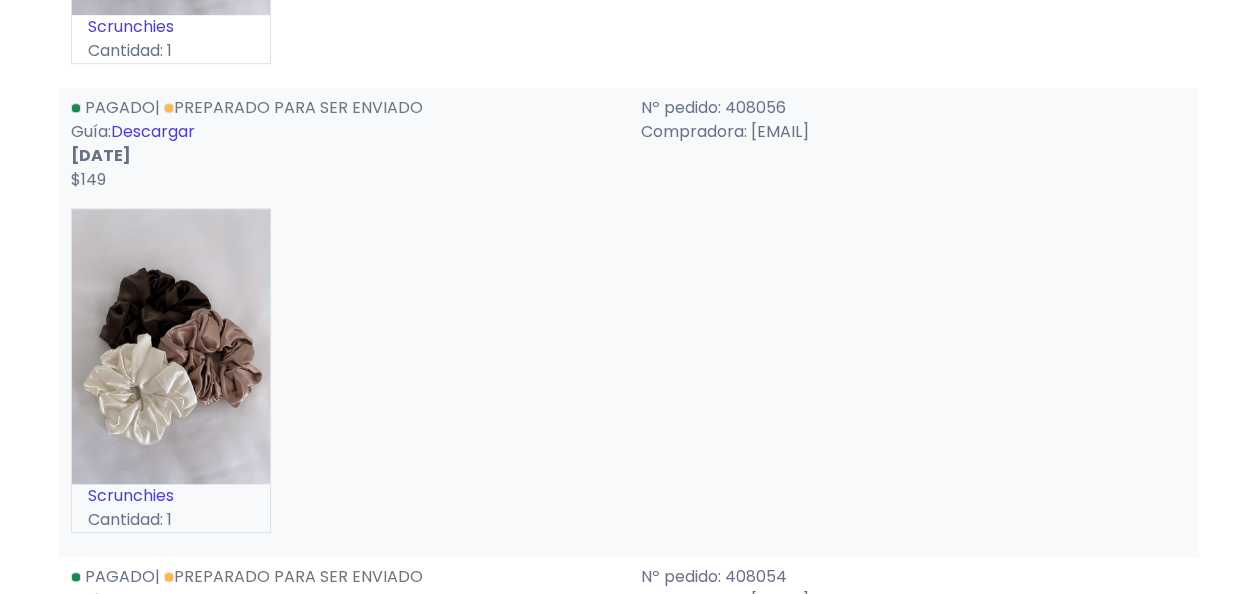 click on "Descargar" at bounding box center (153, 131) 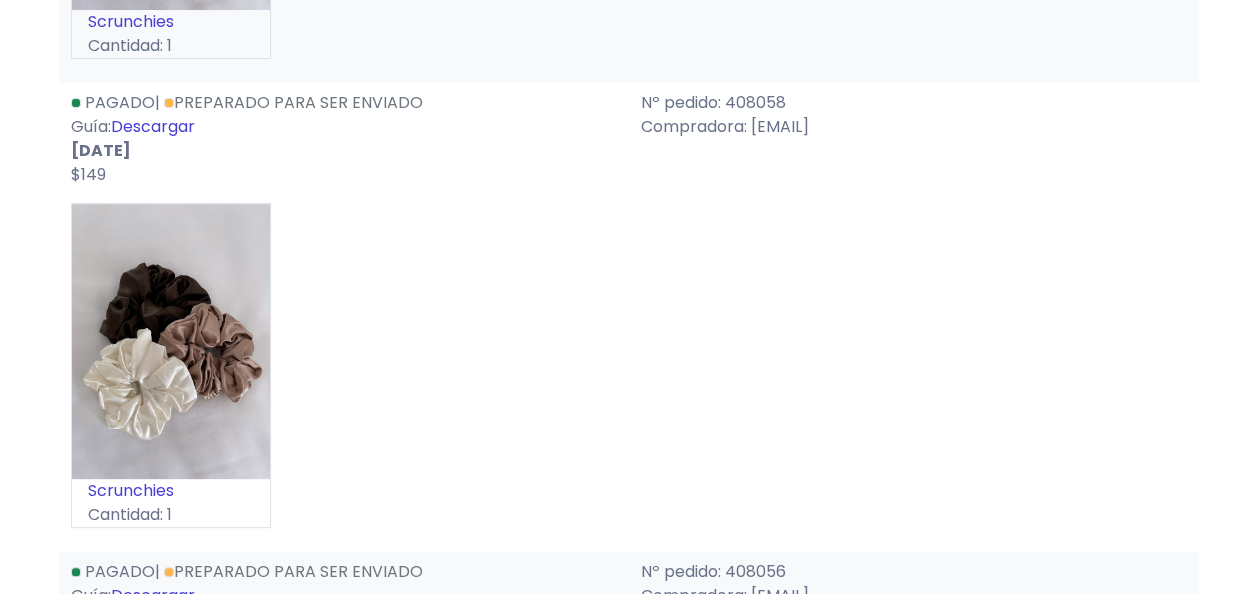 scroll, scrollTop: 3932, scrollLeft: 0, axis: vertical 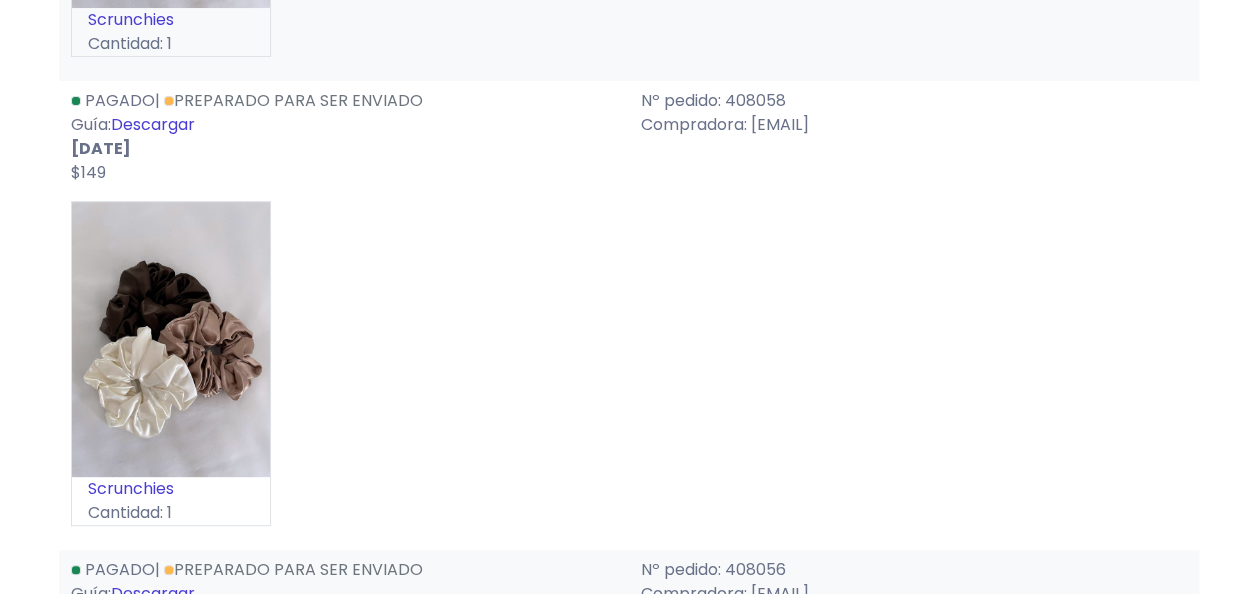 click on "Descargar" at bounding box center [153, 124] 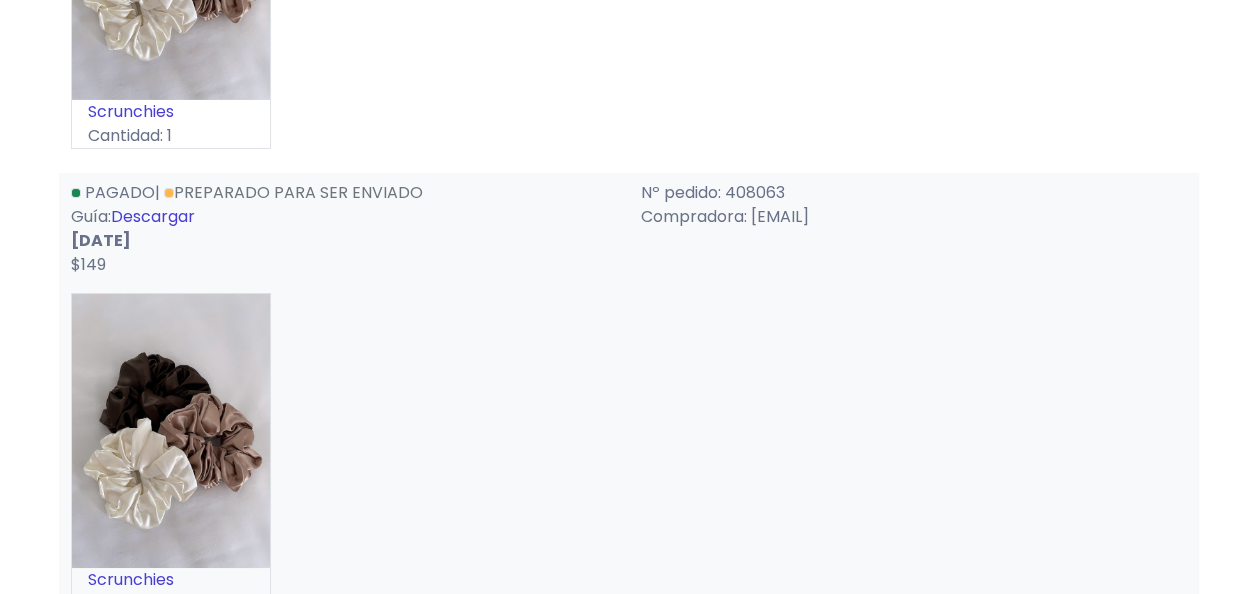 scroll, scrollTop: 3373, scrollLeft: 0, axis: vertical 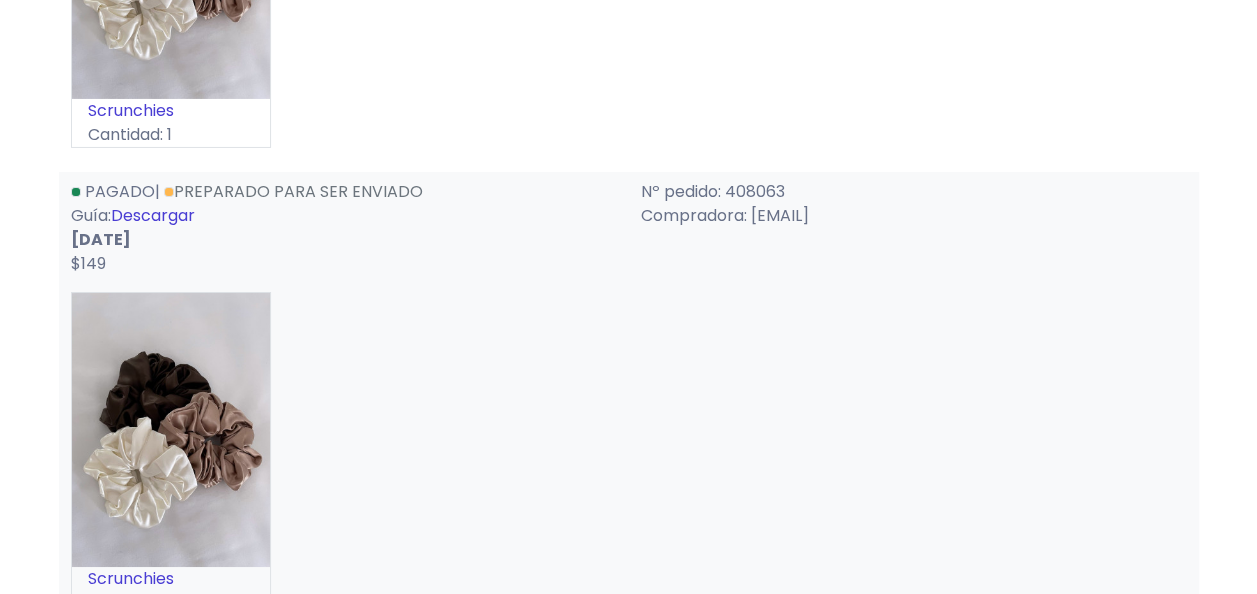 click on "Descargar" at bounding box center [153, 215] 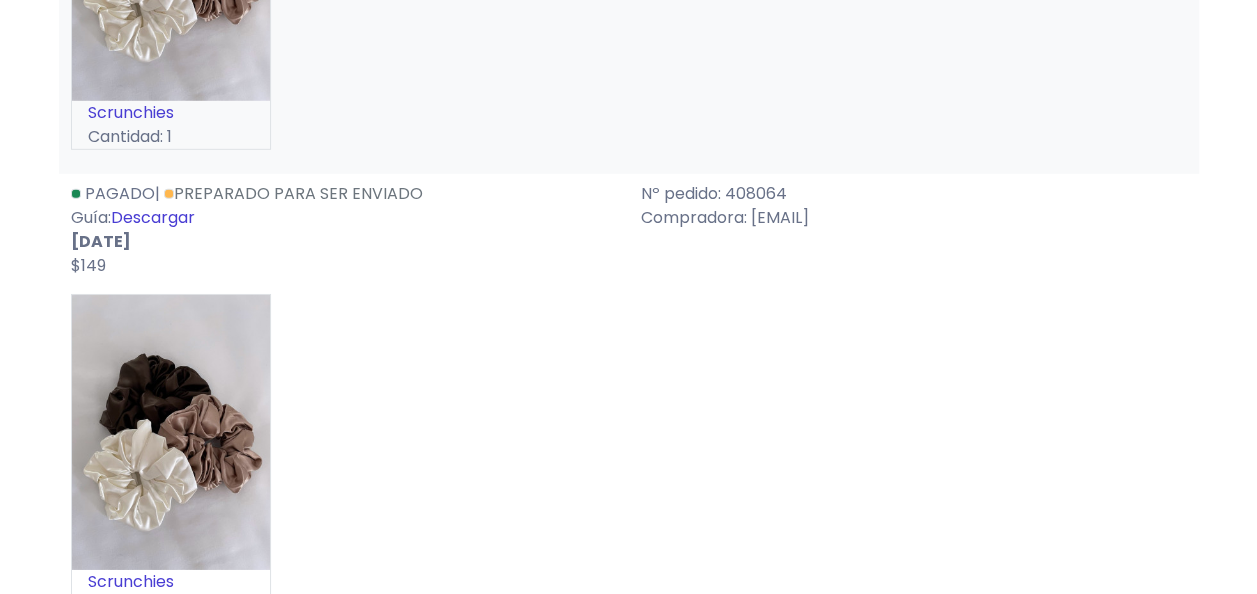 scroll, scrollTop: 2885, scrollLeft: 0, axis: vertical 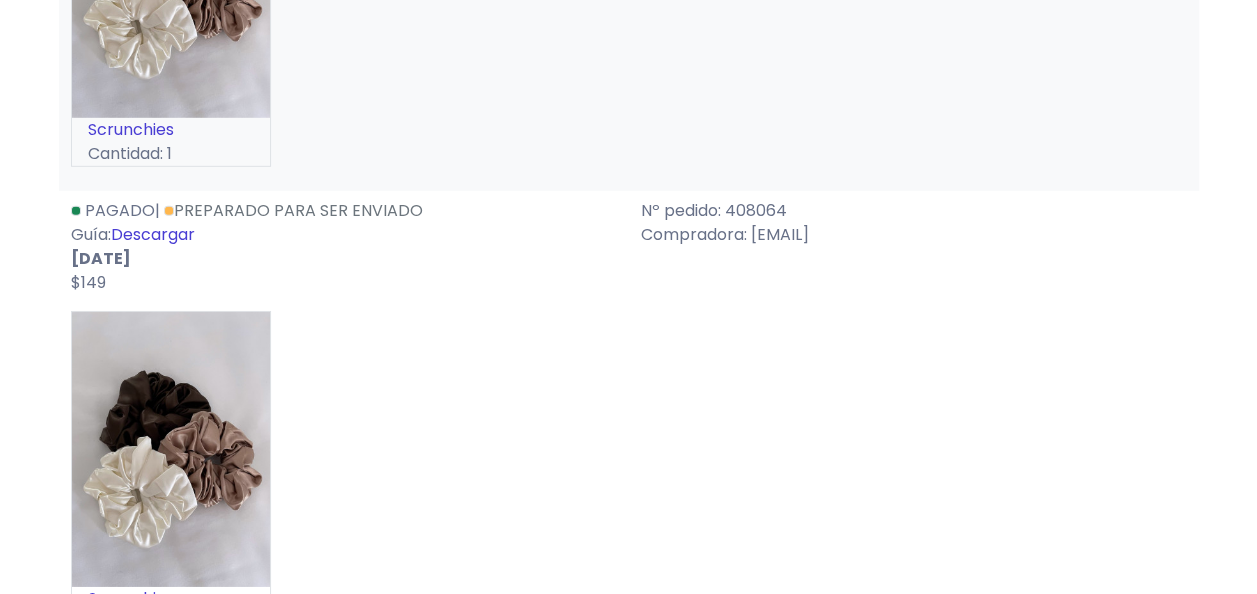 click on "Descargar" at bounding box center (153, 234) 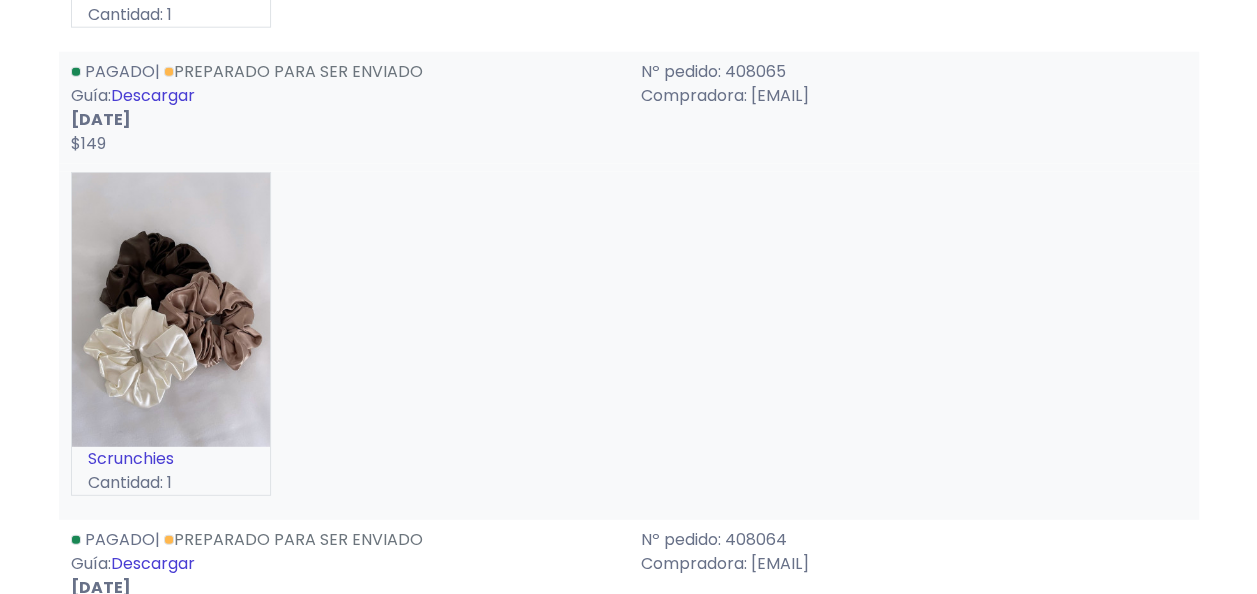 scroll, scrollTop: 2390, scrollLeft: 0, axis: vertical 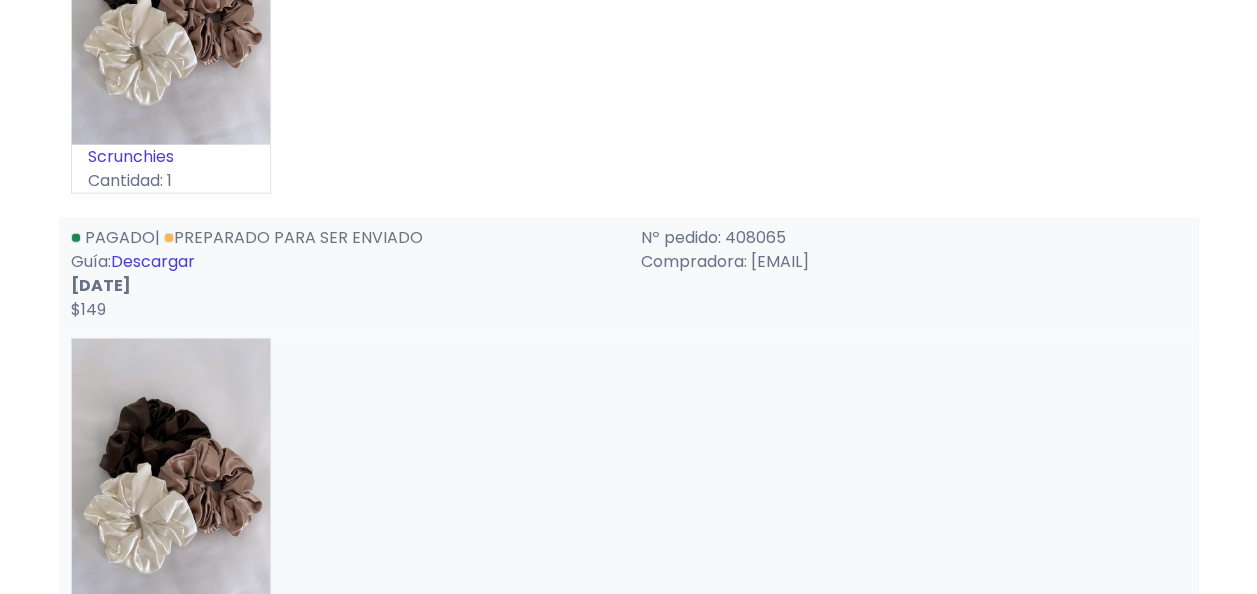 click on "Descargar" at bounding box center (153, 261) 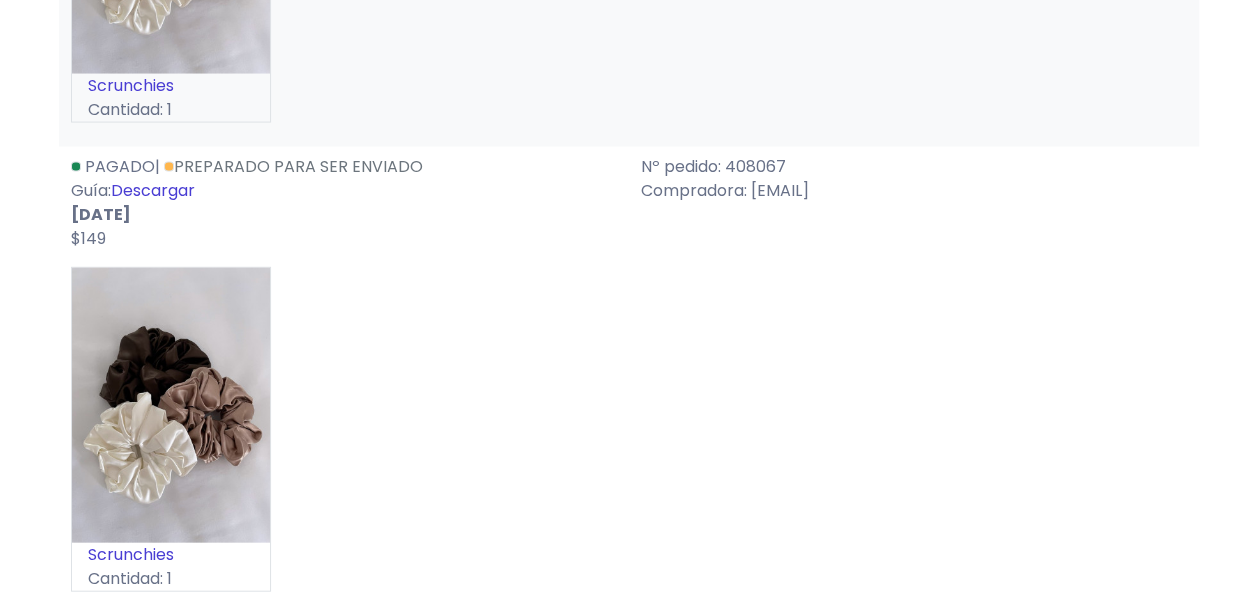 scroll, scrollTop: 1971, scrollLeft: 0, axis: vertical 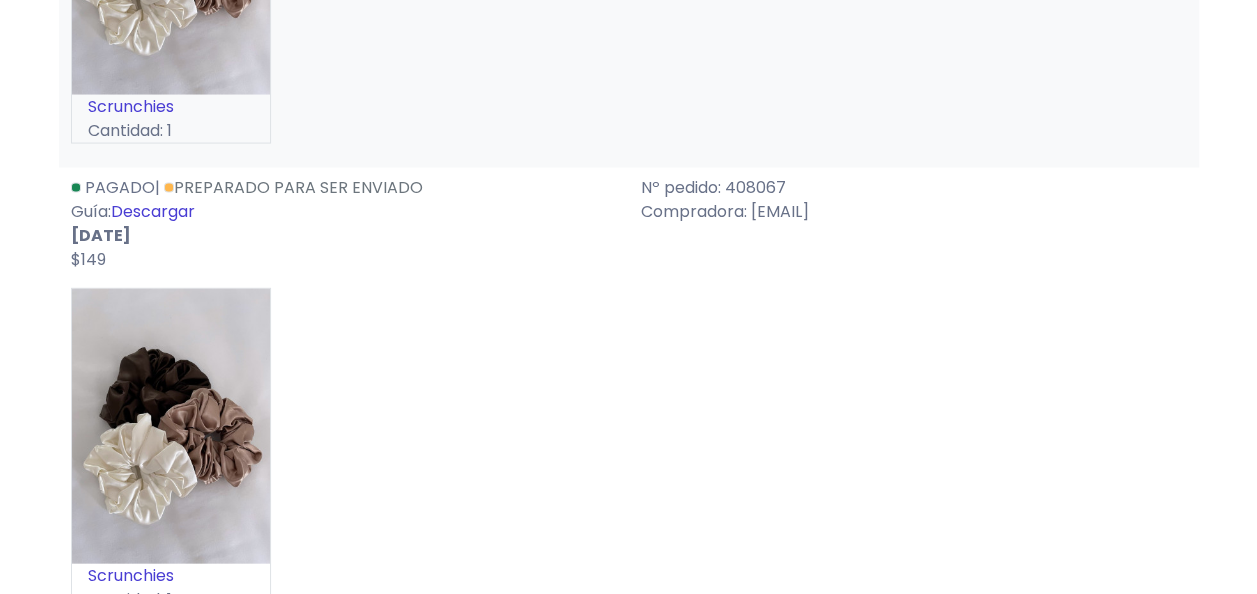 click on "Descargar" at bounding box center (153, 211) 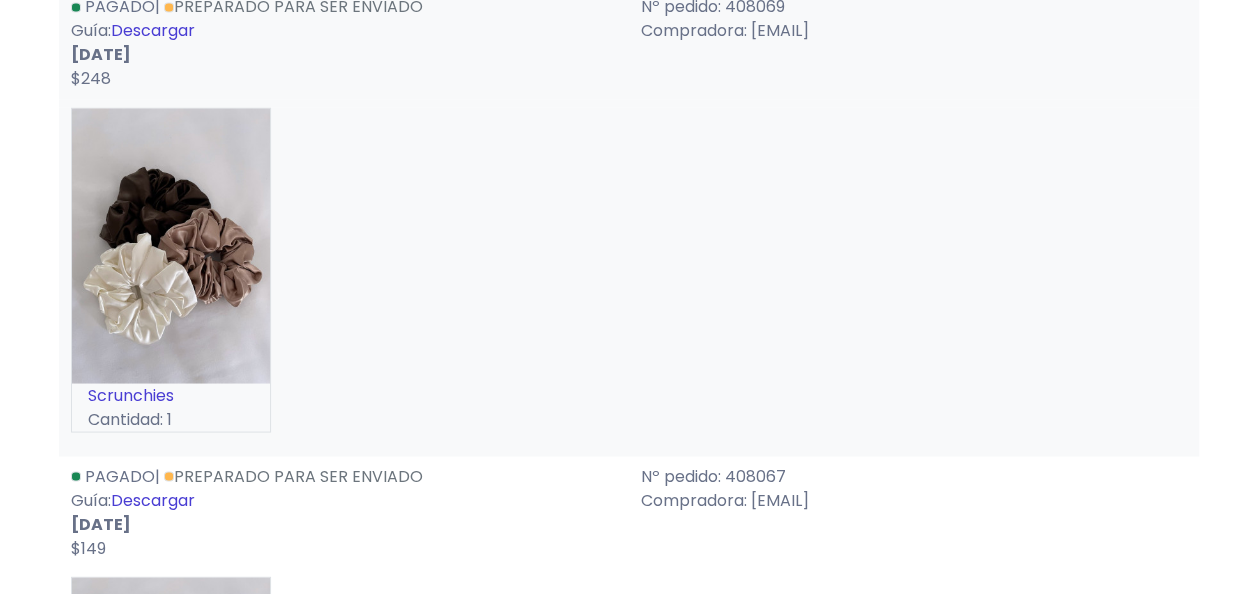 scroll, scrollTop: 1527, scrollLeft: 0, axis: vertical 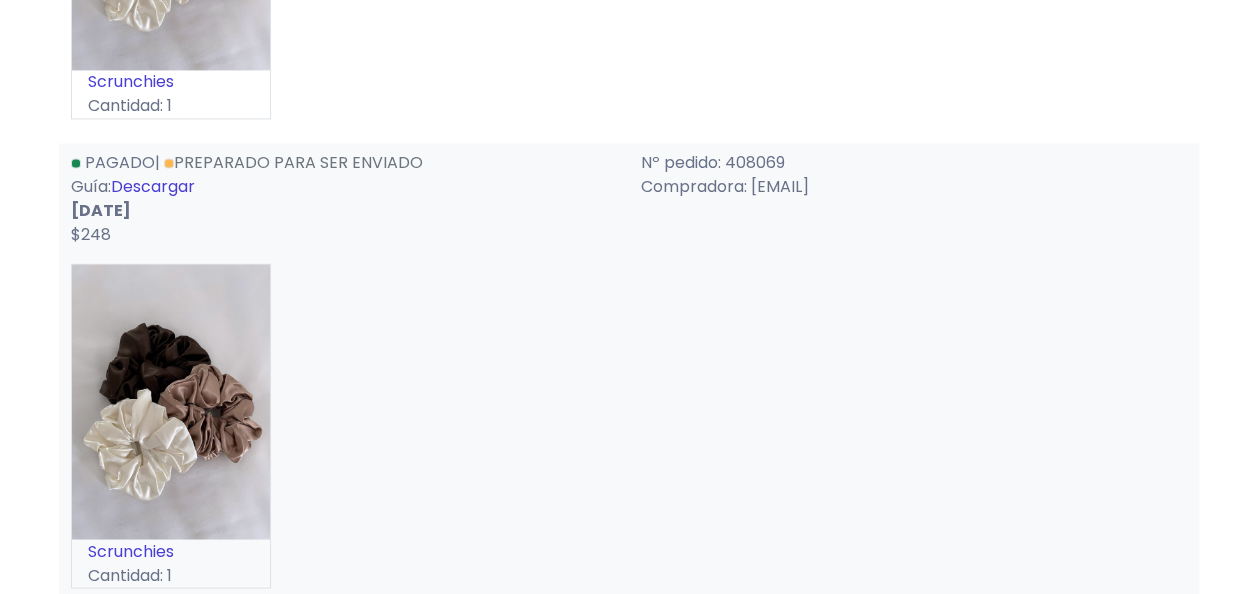 click on "Descargar" at bounding box center [153, 186] 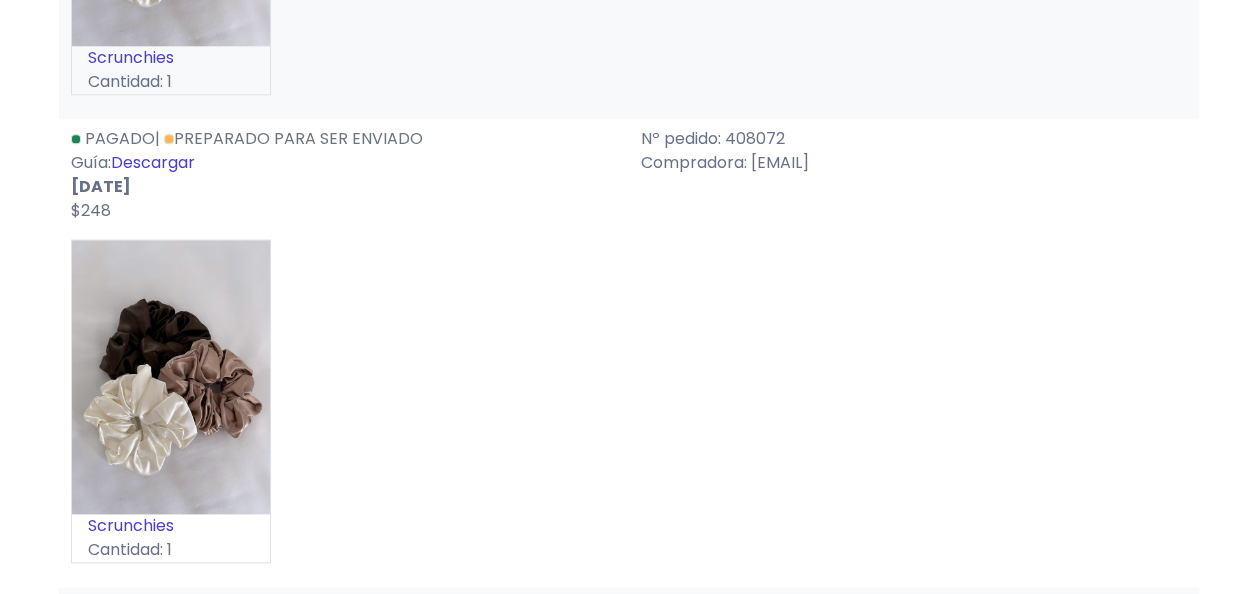 scroll, scrollTop: 1085, scrollLeft: 0, axis: vertical 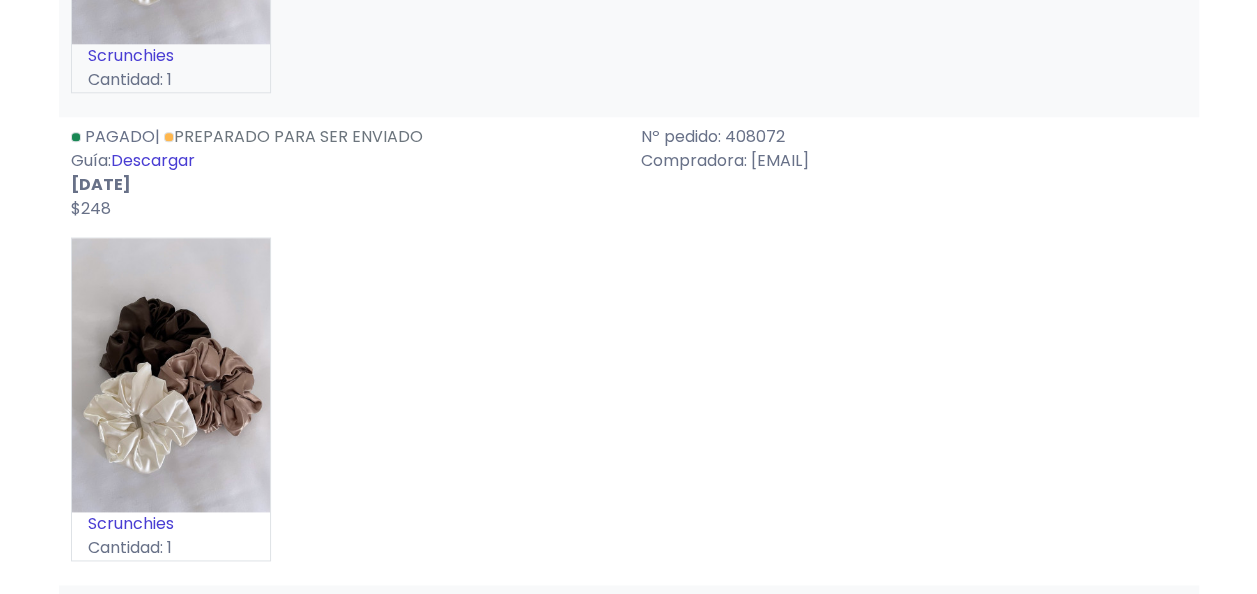 click on "Descargar" at bounding box center (153, 160) 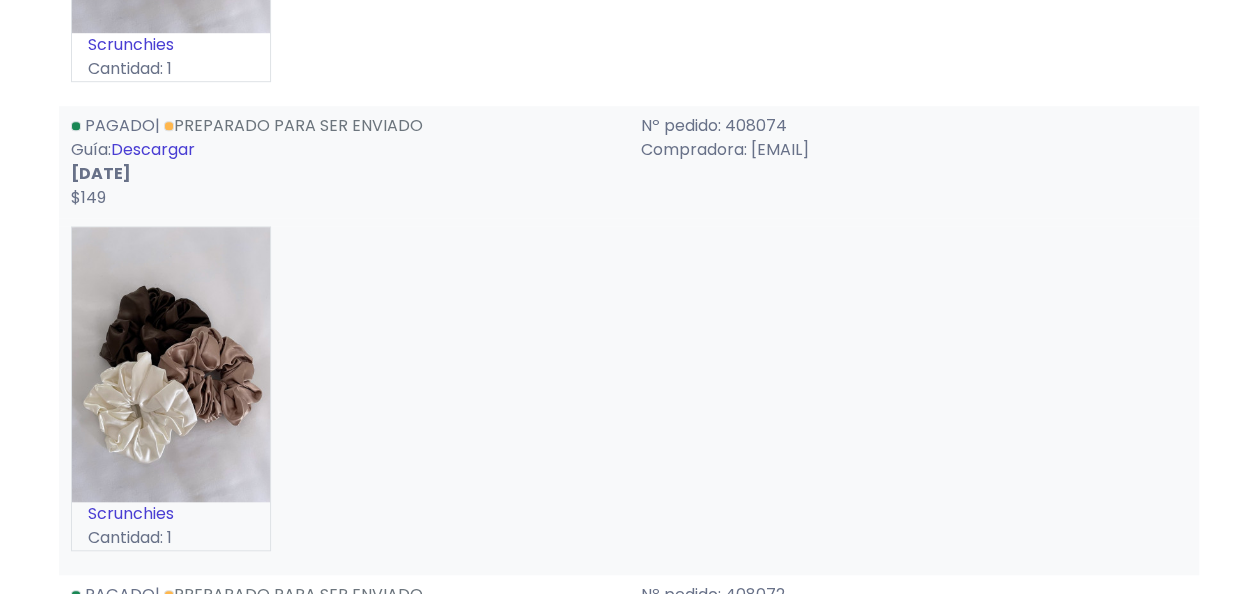 scroll, scrollTop: 615, scrollLeft: 0, axis: vertical 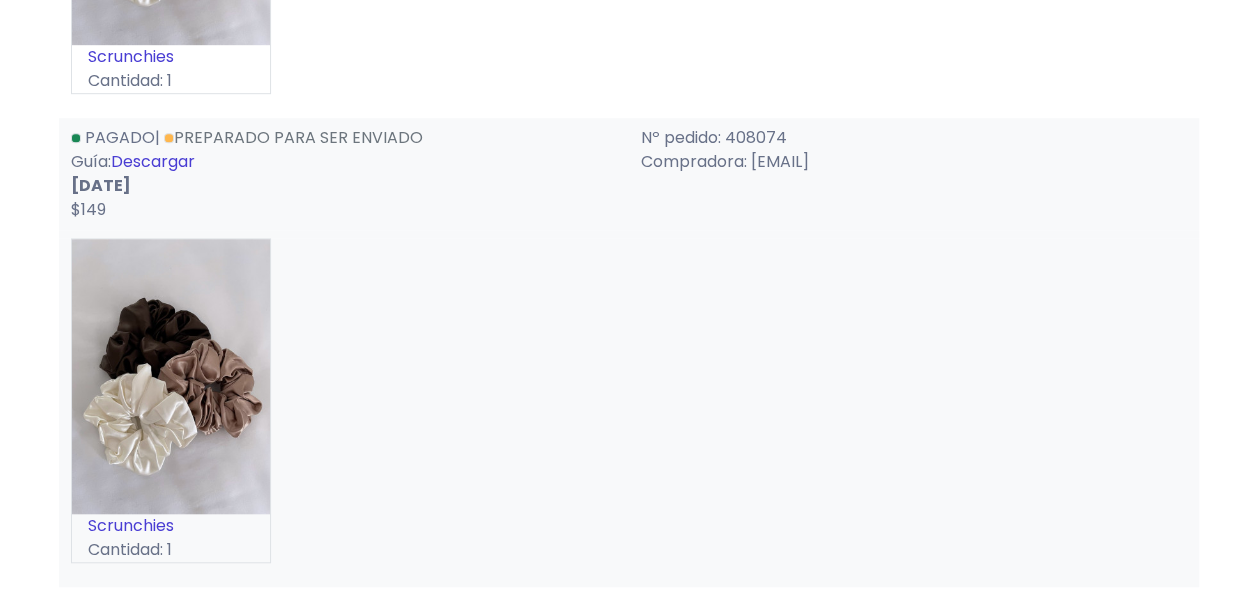 click on "Descargar" at bounding box center [153, 161] 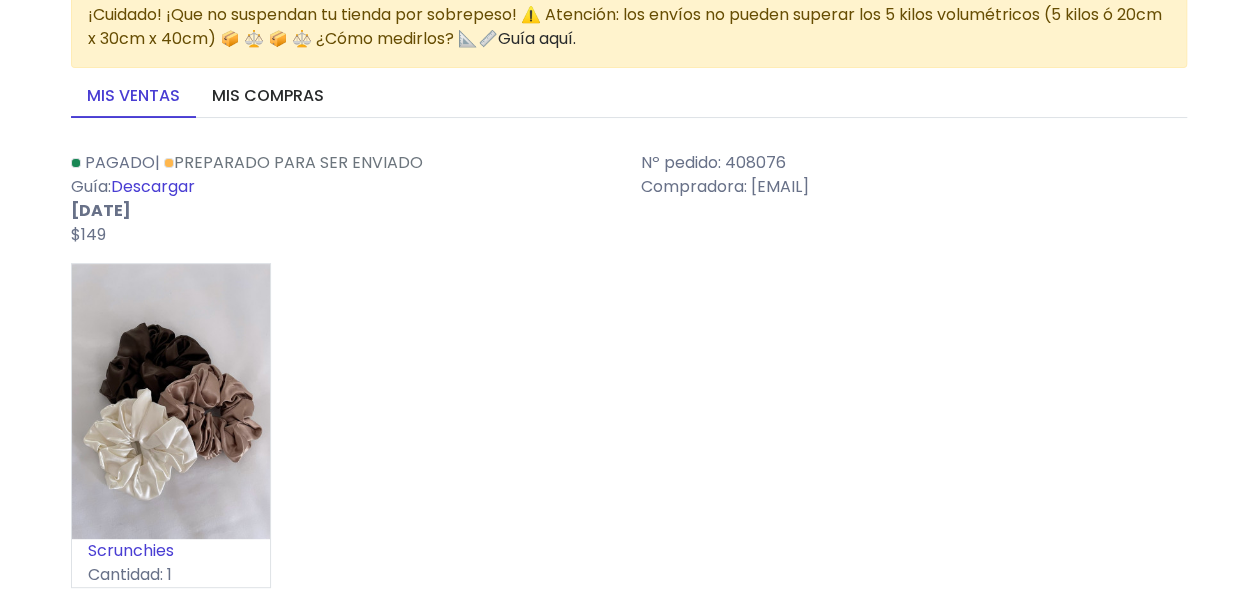 scroll, scrollTop: 120, scrollLeft: 0, axis: vertical 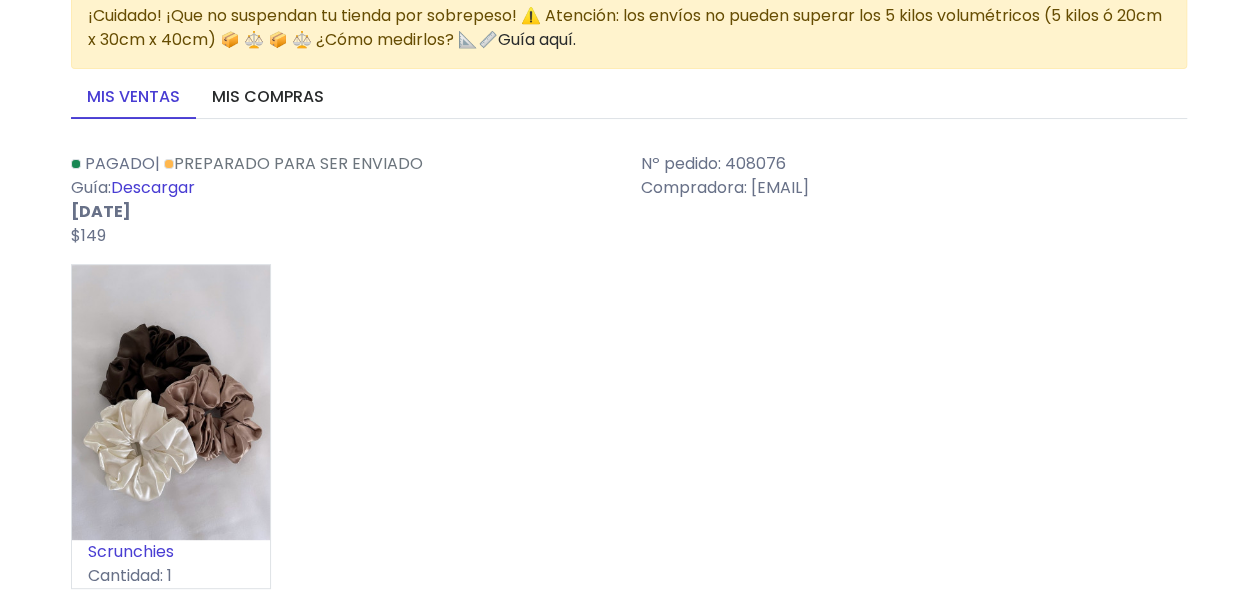 click on "Pagado
|
Preparado para ser enviado
Guía:
Descargar
[DATE]
$149" at bounding box center [344, 200] 